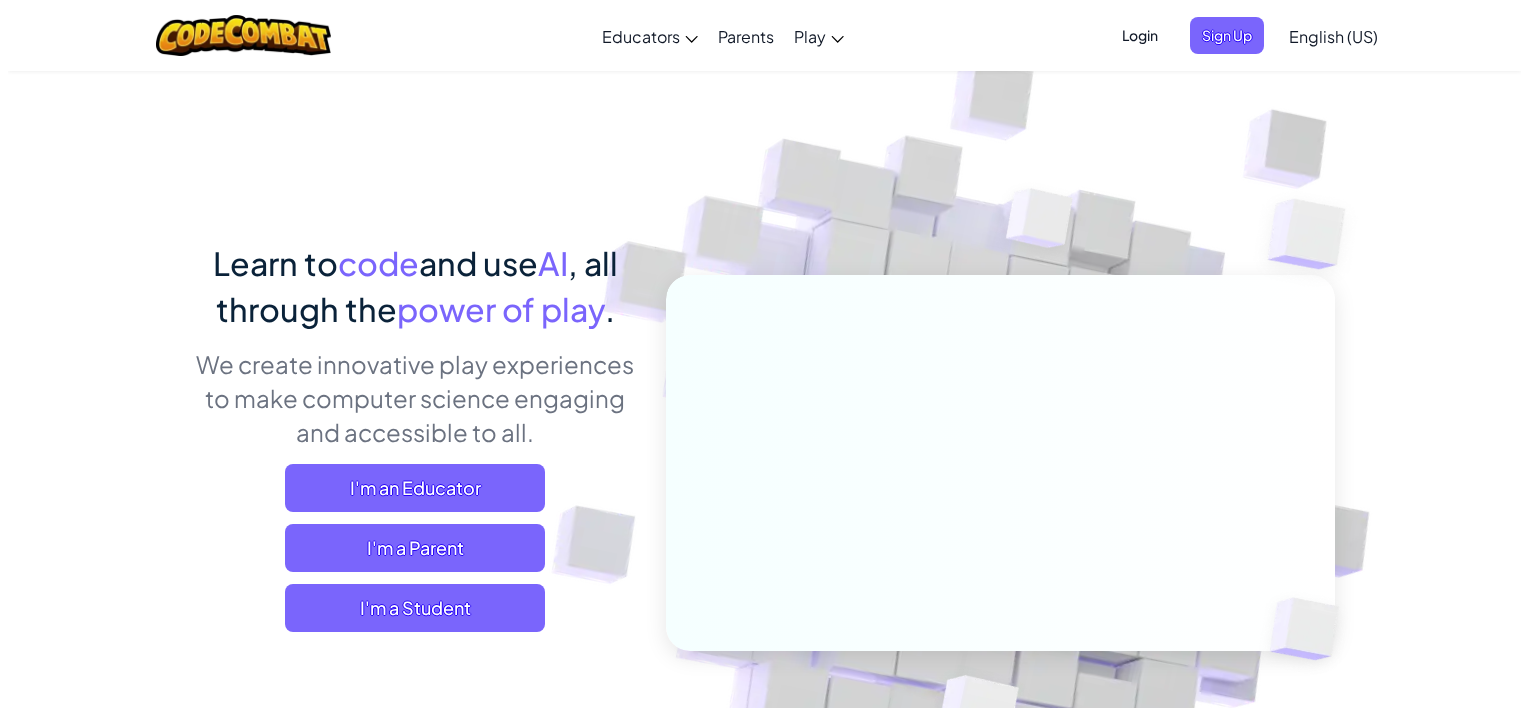 scroll, scrollTop: 0, scrollLeft: 0, axis: both 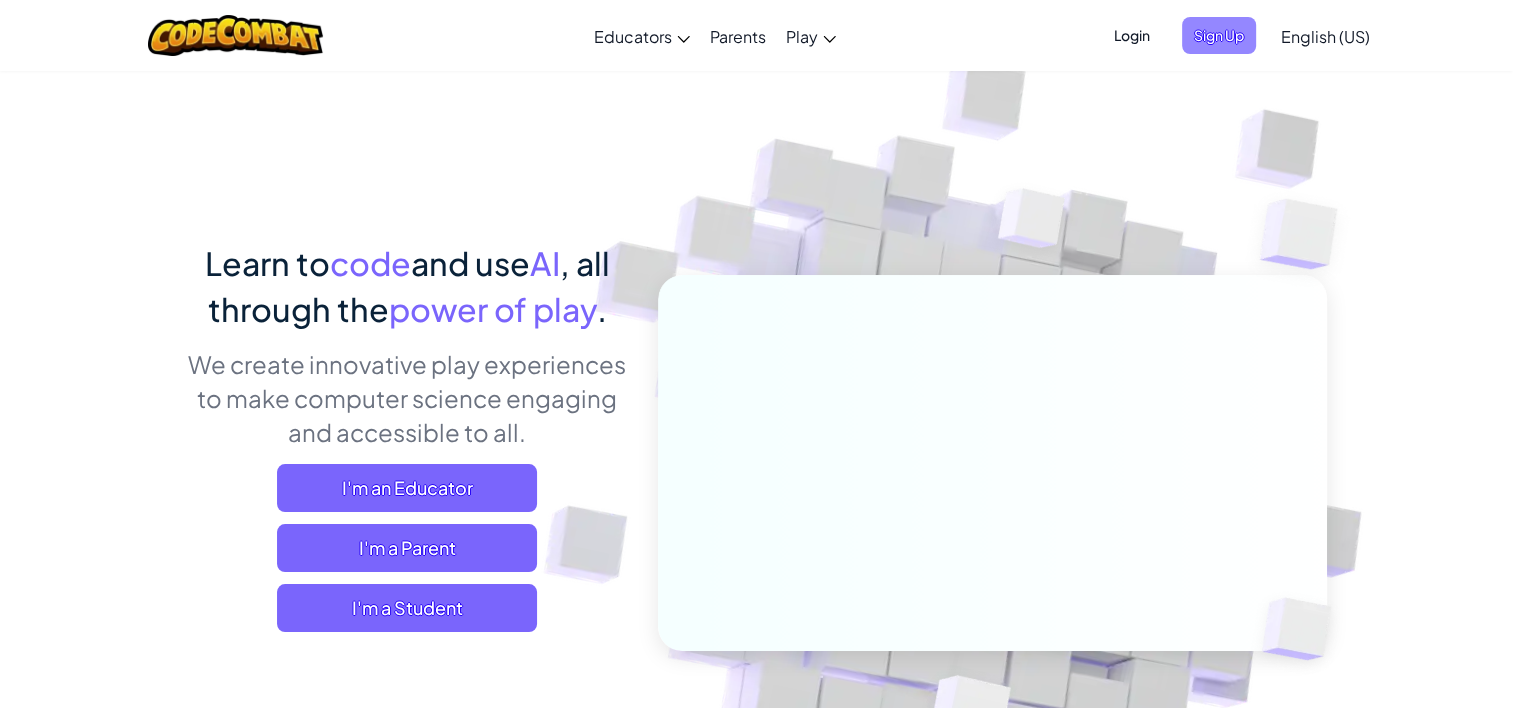 click on "Sign Up" at bounding box center (1219, 35) 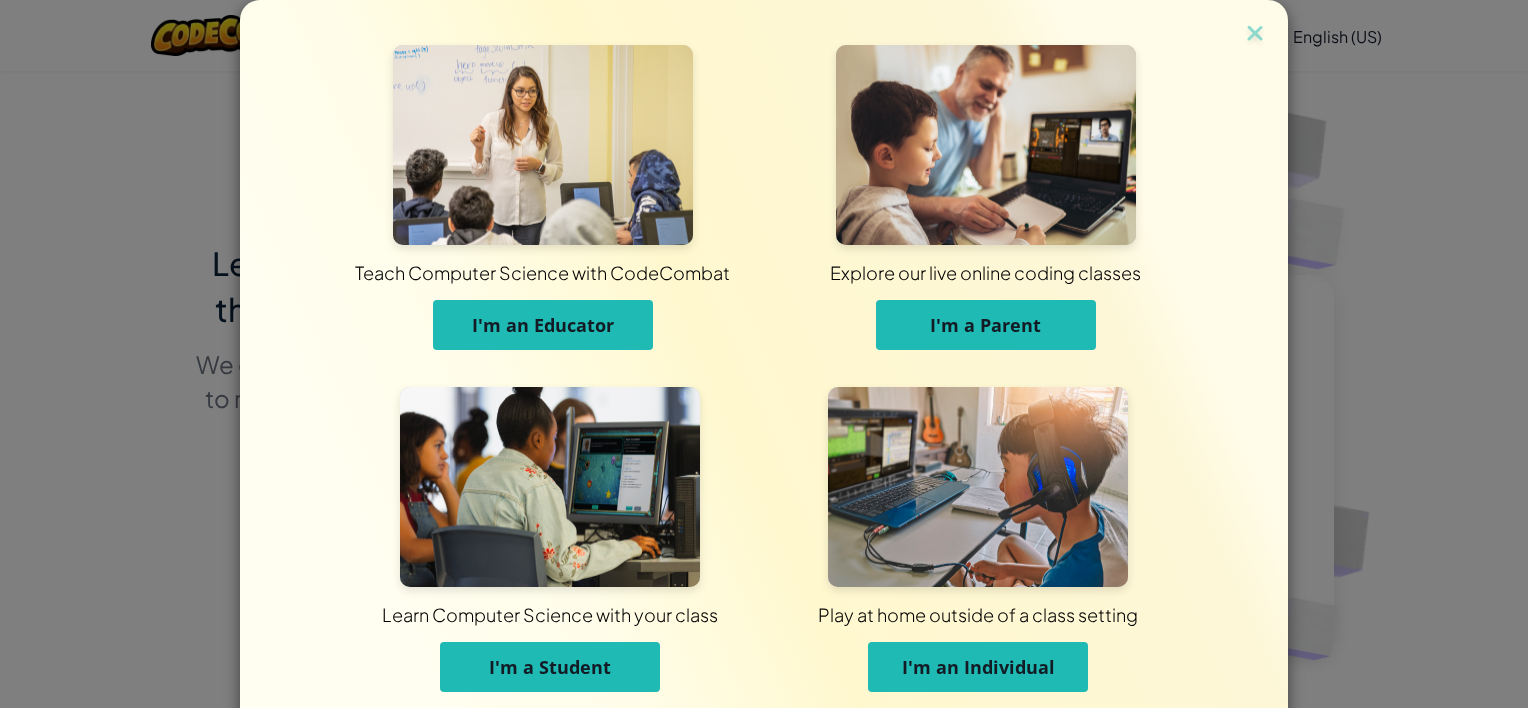 type 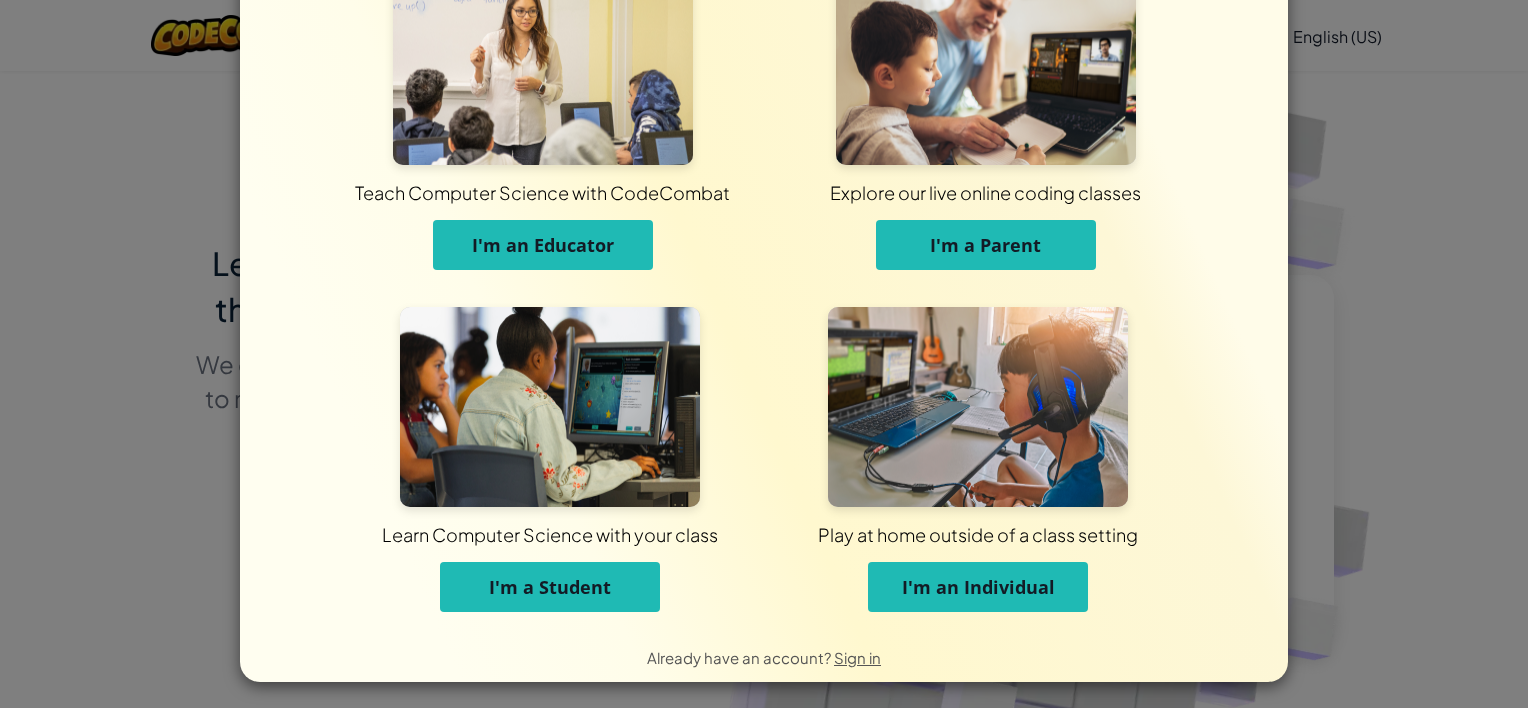 scroll, scrollTop: 84, scrollLeft: 0, axis: vertical 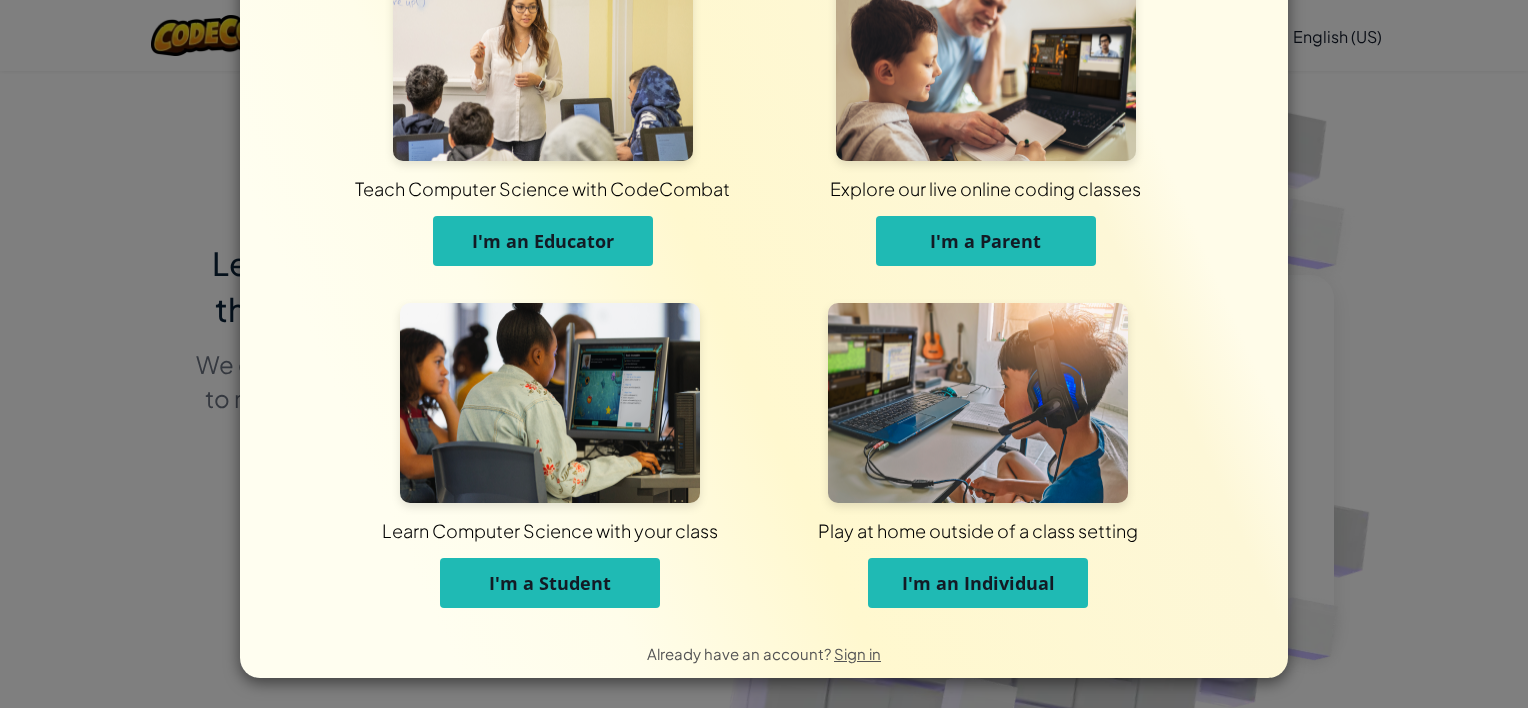 click on "I'm an Individual" at bounding box center (978, 583) 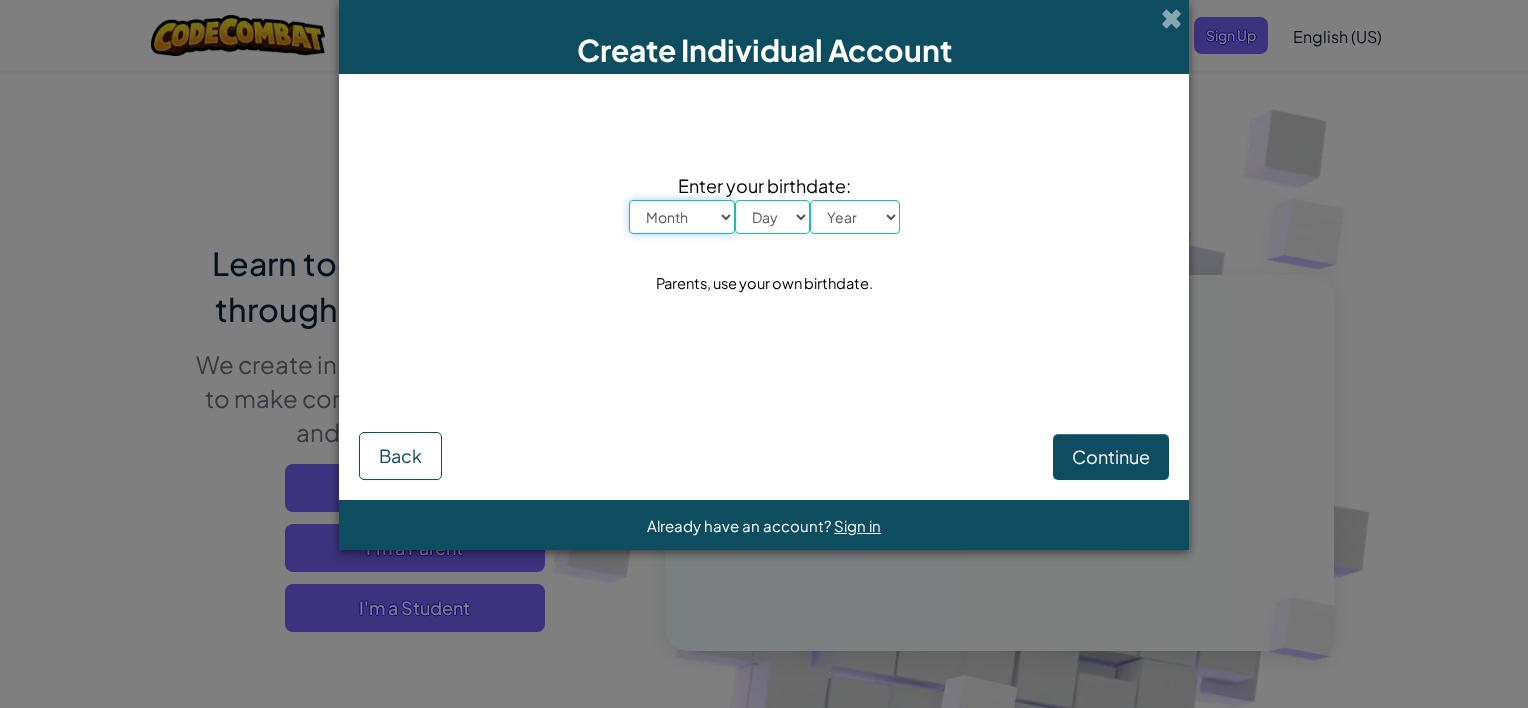 scroll, scrollTop: 0, scrollLeft: 0, axis: both 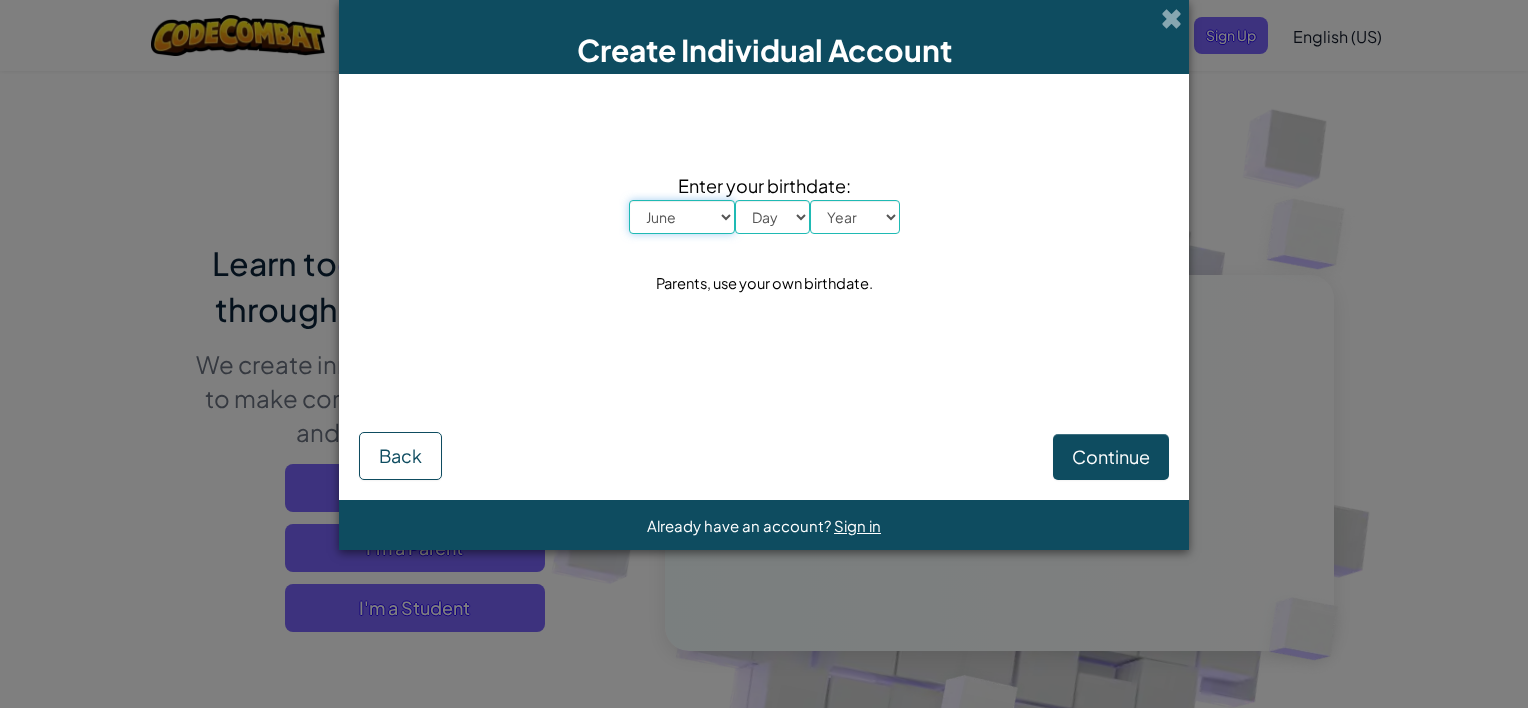 click on "Month January February March April May June July August September October November December" at bounding box center (682, 217) 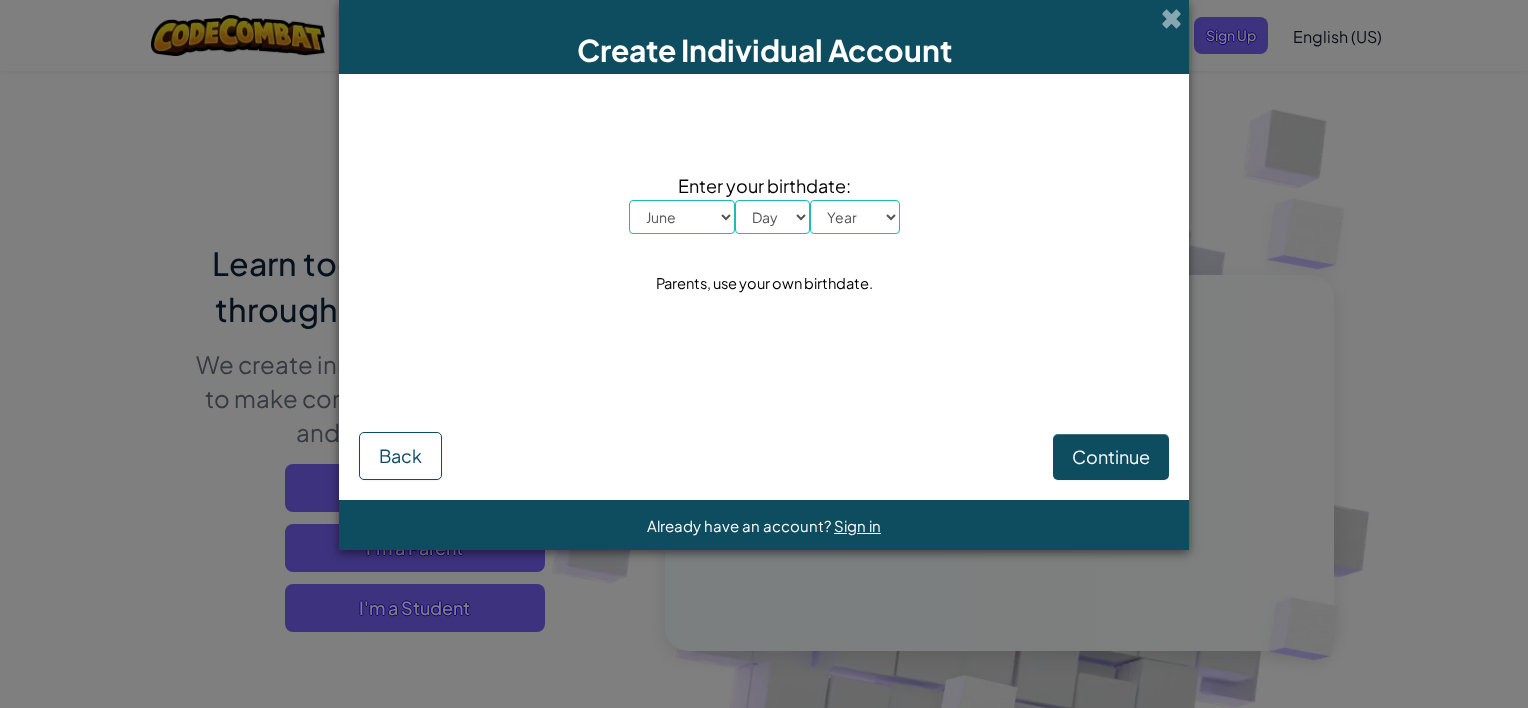 click on "Continue Back" at bounding box center (764, 427) 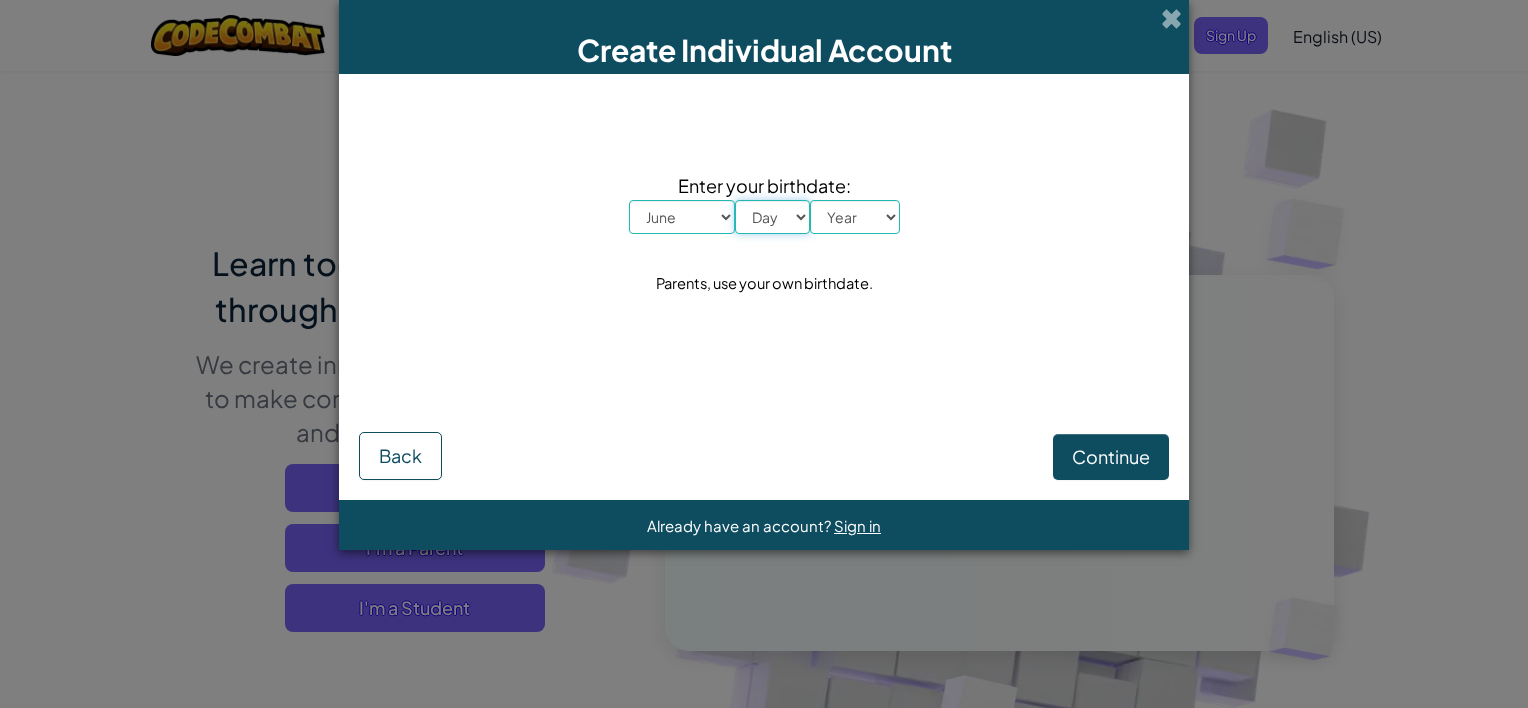 click on "Day 1 2 3 4 5 6 7 8 9 10 11 12 13 14 15 16 17 18 19 20 21 22 23 24 25 26 27 28 29 30 31" at bounding box center [772, 217] 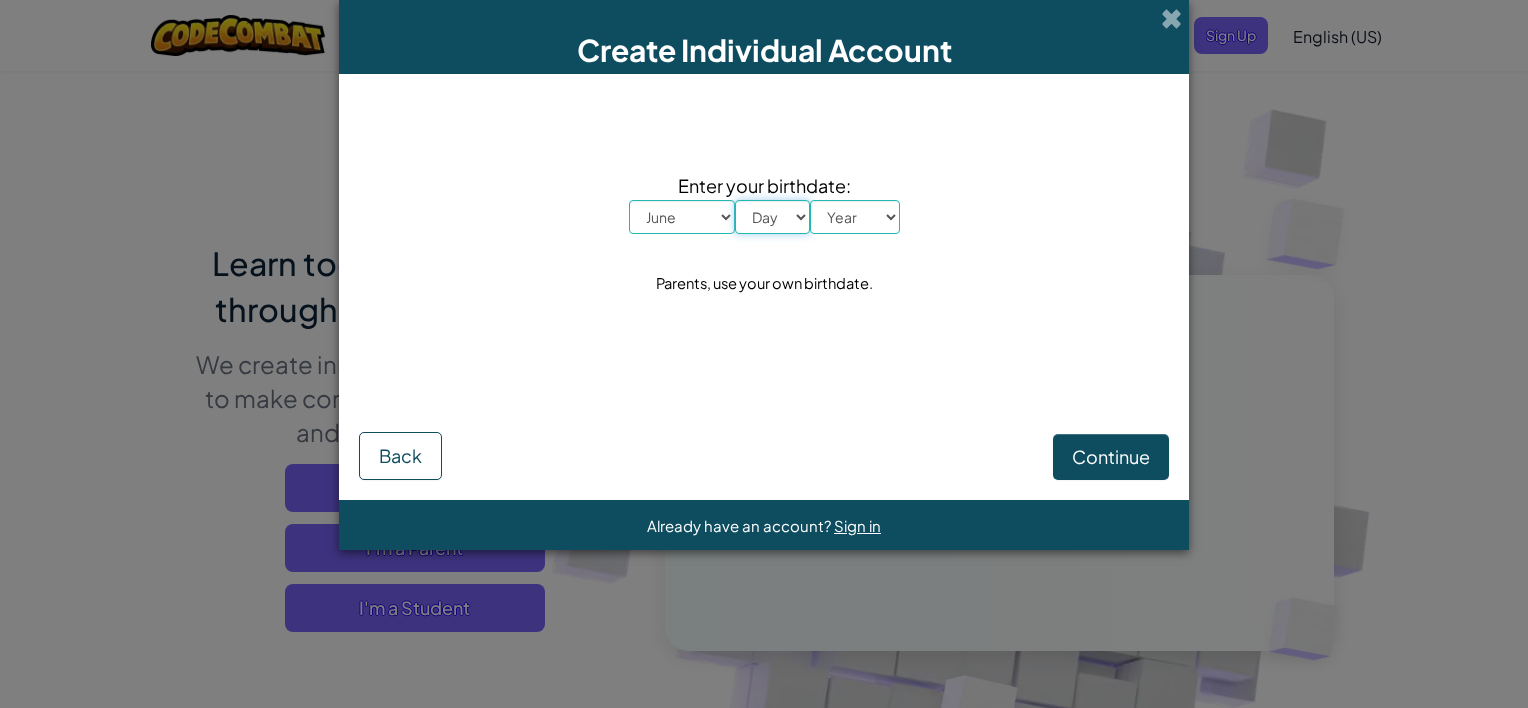 select on "20" 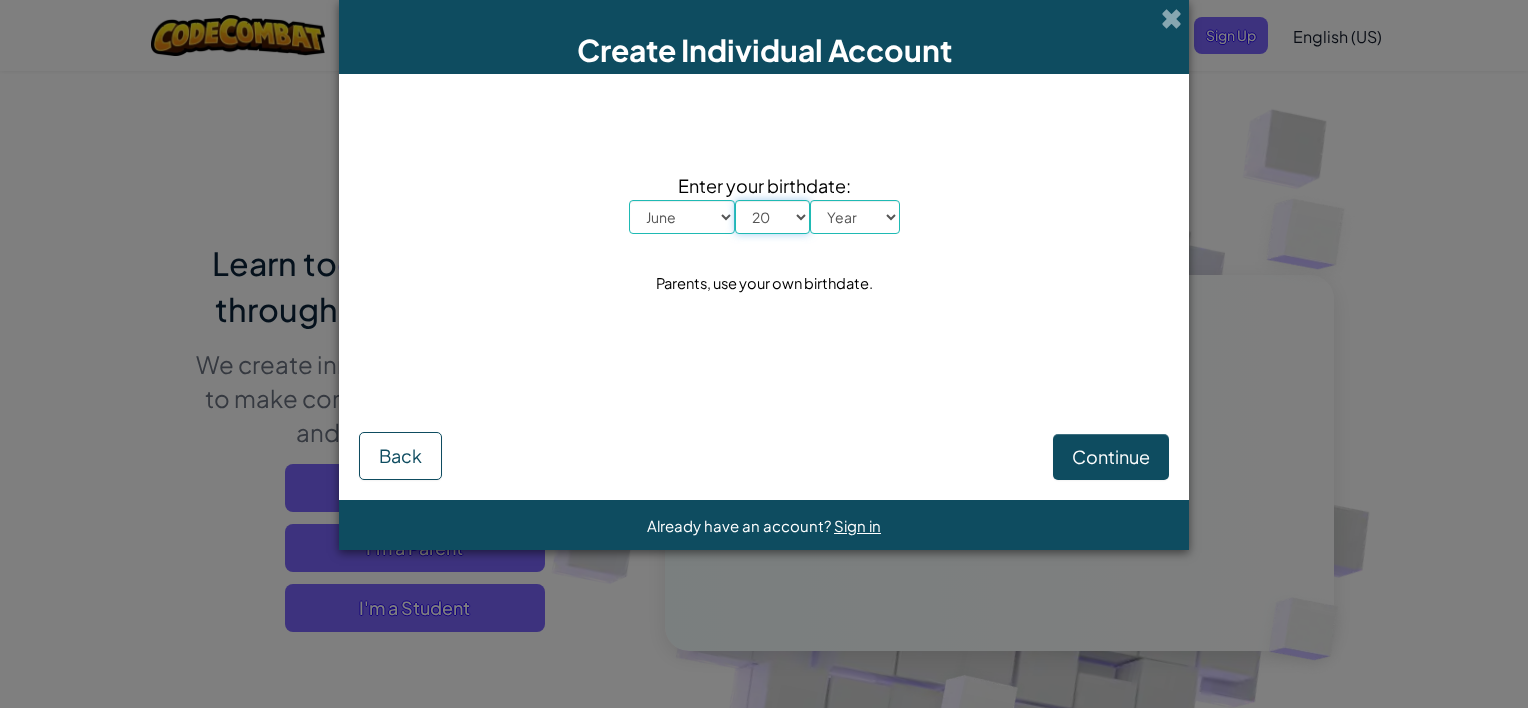 click on "Day 1 2 3 4 5 6 7 8 9 10 11 12 13 14 15 16 17 18 19 20 21 22 23 24 25 26 27 28 29 30 31" at bounding box center [772, 217] 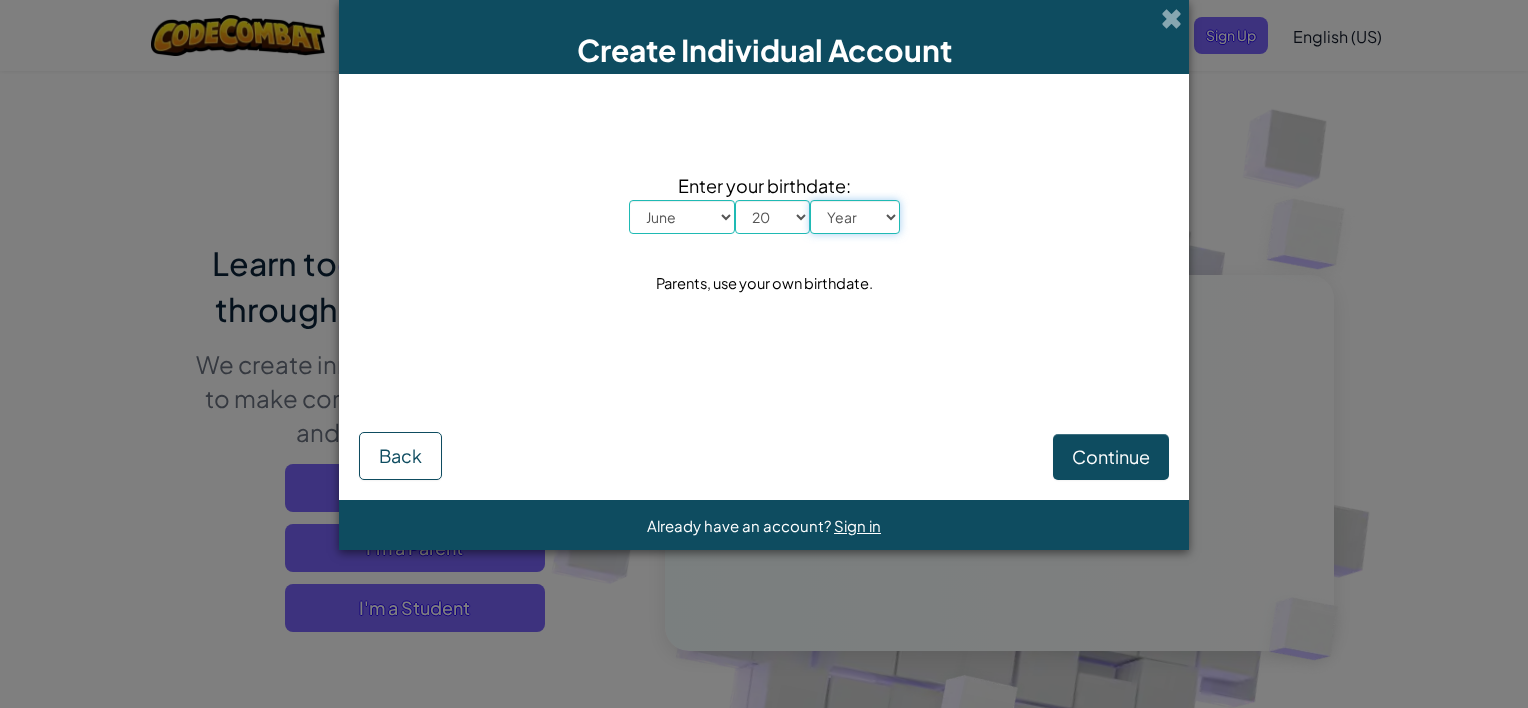 click on "Year 2025 2024 2023 2022 2021 2020 2019 2018 2017 2016 2015 2014 2013 2012 2011 2010 2009 2008 2007 2006 2005 2004 2003 2002 2001 2000 1999 1998 1997 1996 1995 1994 1993 1992 1991 1990 1989 1988 1987 1986 1985 1984 1983 1982 1981 1980 1979 1978 1977 1976 1975 1974 1973 1972 1971 1970 1969 1968 1967 1966 1965 1964 1963 1962 1961 1960 1959 1958 1957 1956 1955 1954 1953 1952 1951 1950 1949 1948 1947 1946 1945 1944 1943 1942 1941 1940 1939 1938 1937 1936 1935 1934 1933 1932 1931 1930 1929 1928 1927 1926" at bounding box center (855, 217) 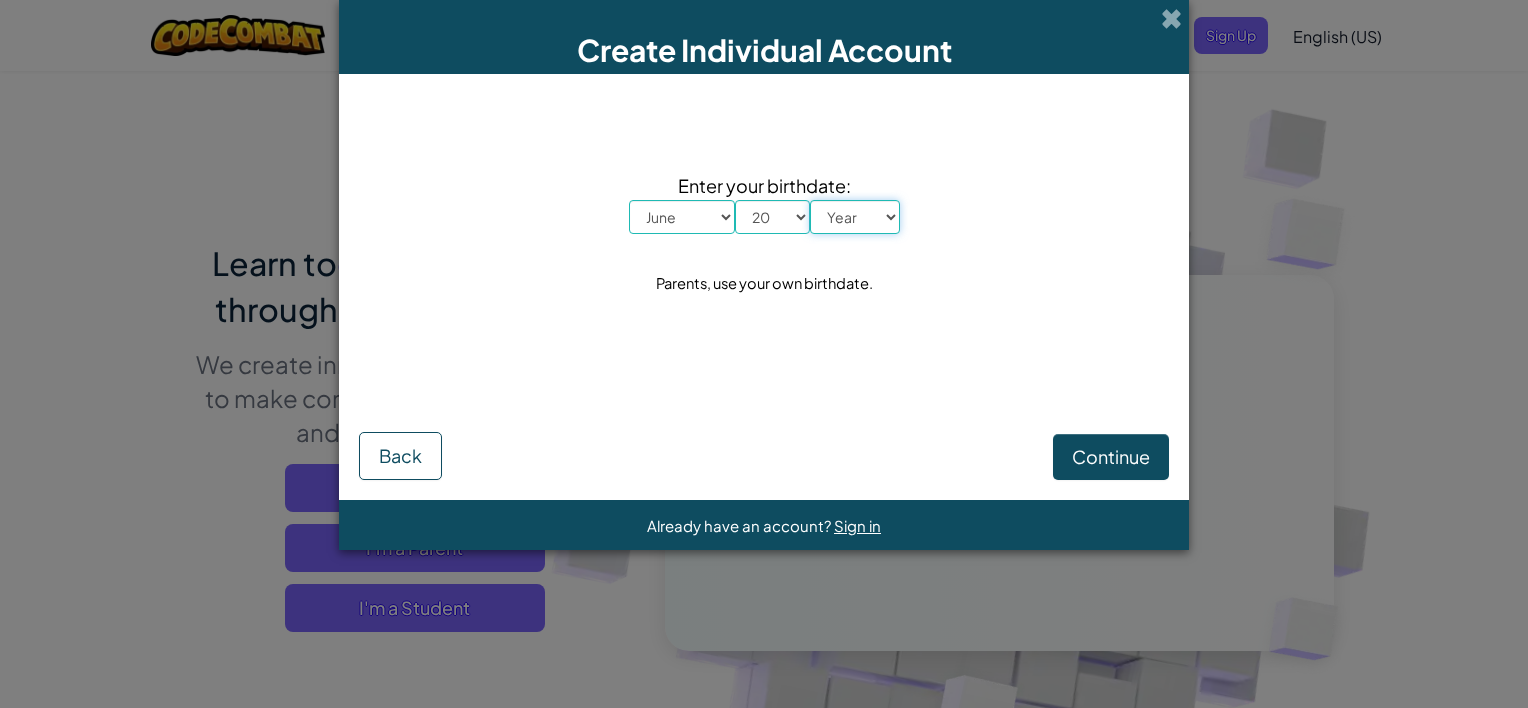 select on "1997" 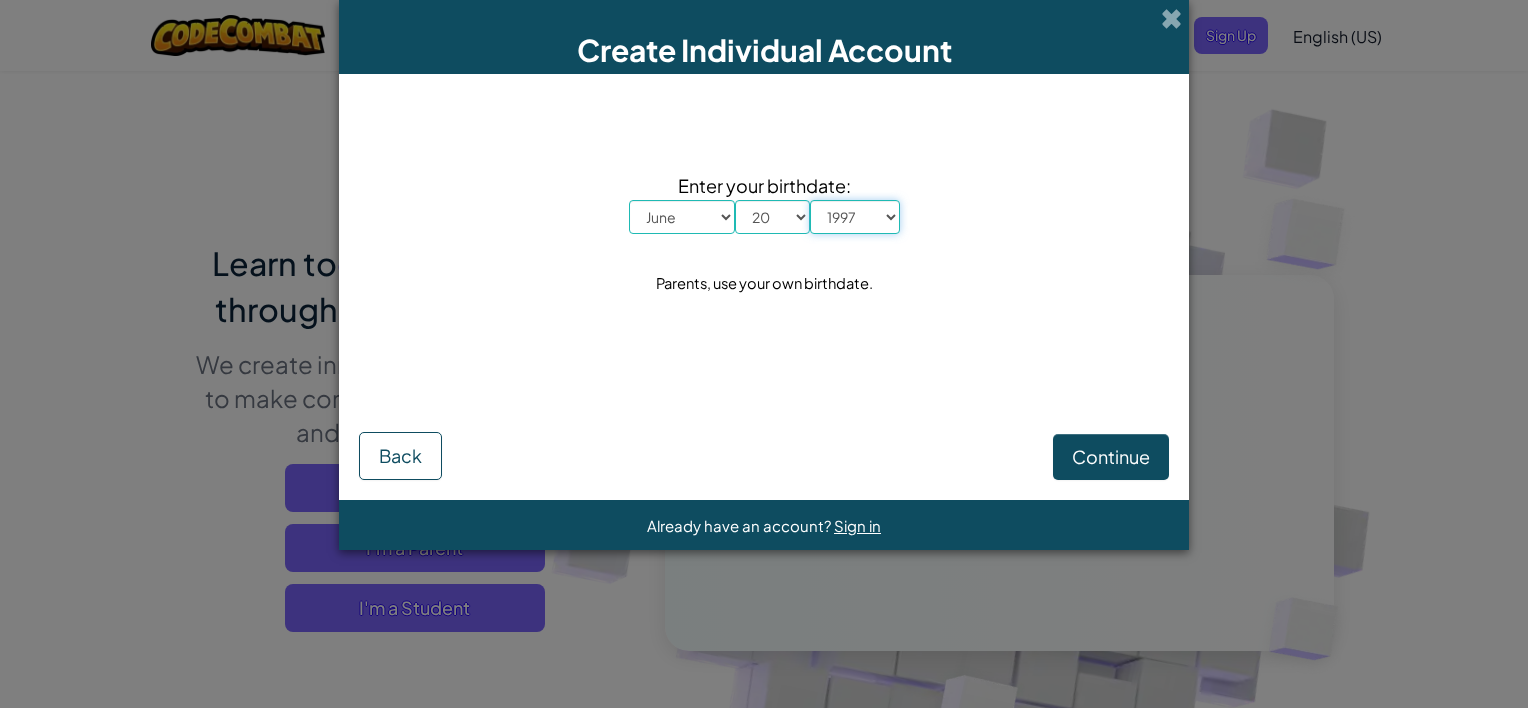 click on "Year 2025 2024 2023 2022 2021 2020 2019 2018 2017 2016 2015 2014 2013 2012 2011 2010 2009 2008 2007 2006 2005 2004 2003 2002 2001 2000 1999 1998 1997 1996 1995 1994 1993 1992 1991 1990 1989 1988 1987 1986 1985 1984 1983 1982 1981 1980 1979 1978 1977 1976 1975 1974 1973 1972 1971 1970 1969 1968 1967 1966 1965 1964 1963 1962 1961 1960 1959 1958 1957 1956 1955 1954 1953 1952 1951 1950 1949 1948 1947 1946 1945 1944 1943 1942 1941 1940 1939 1938 1937 1936 1935 1934 1933 1932 1931 1930 1929 1928 1927 1926" at bounding box center (855, 217) 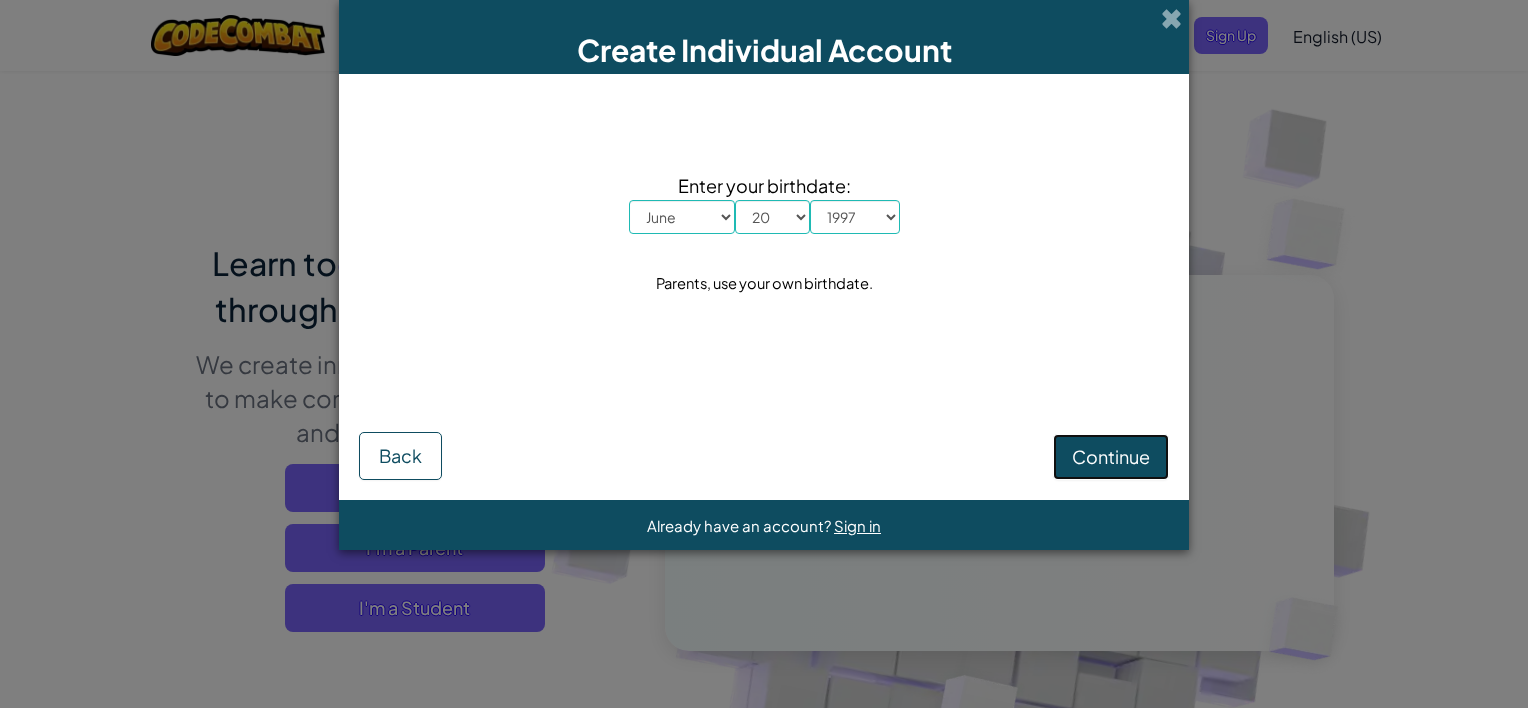 click on "Continue" at bounding box center (1111, 456) 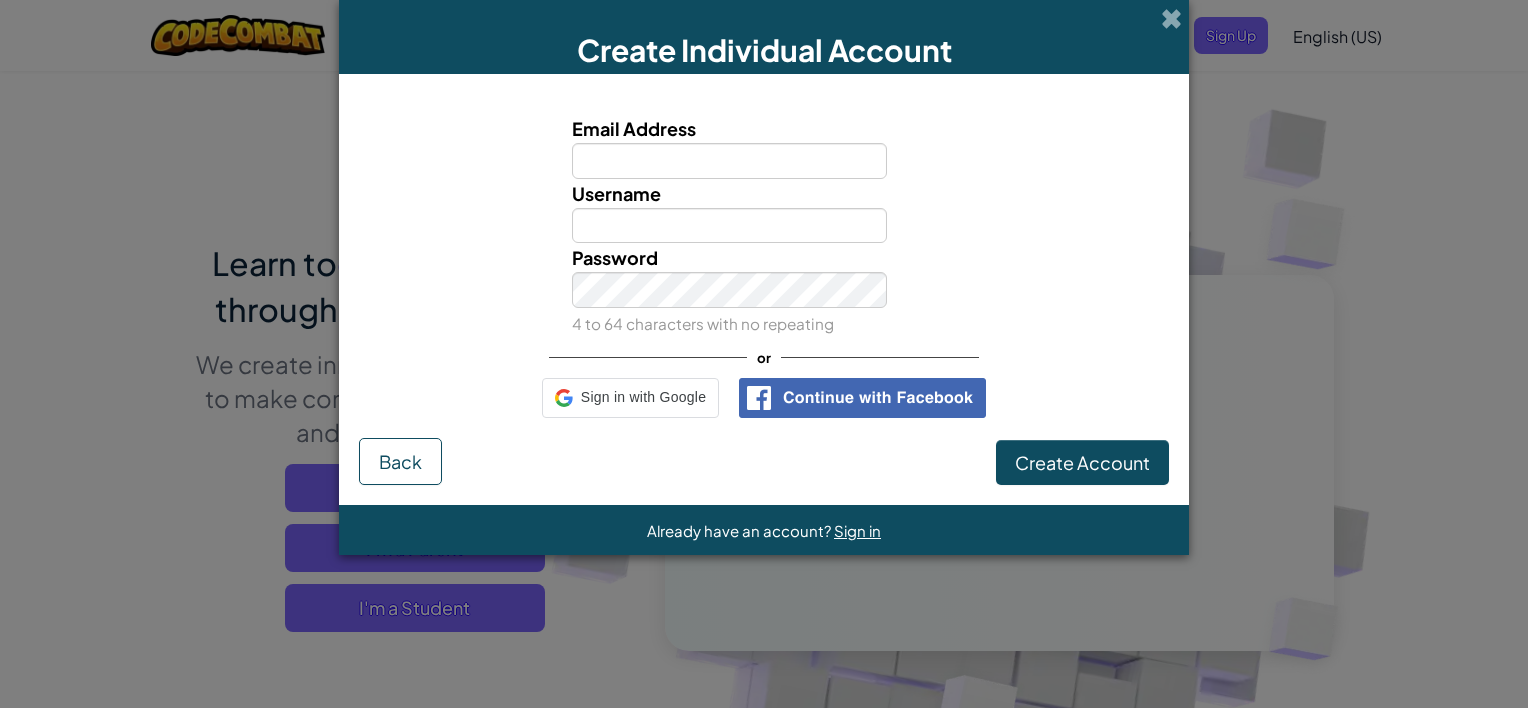 click on "Create Account" at bounding box center [1082, 463] 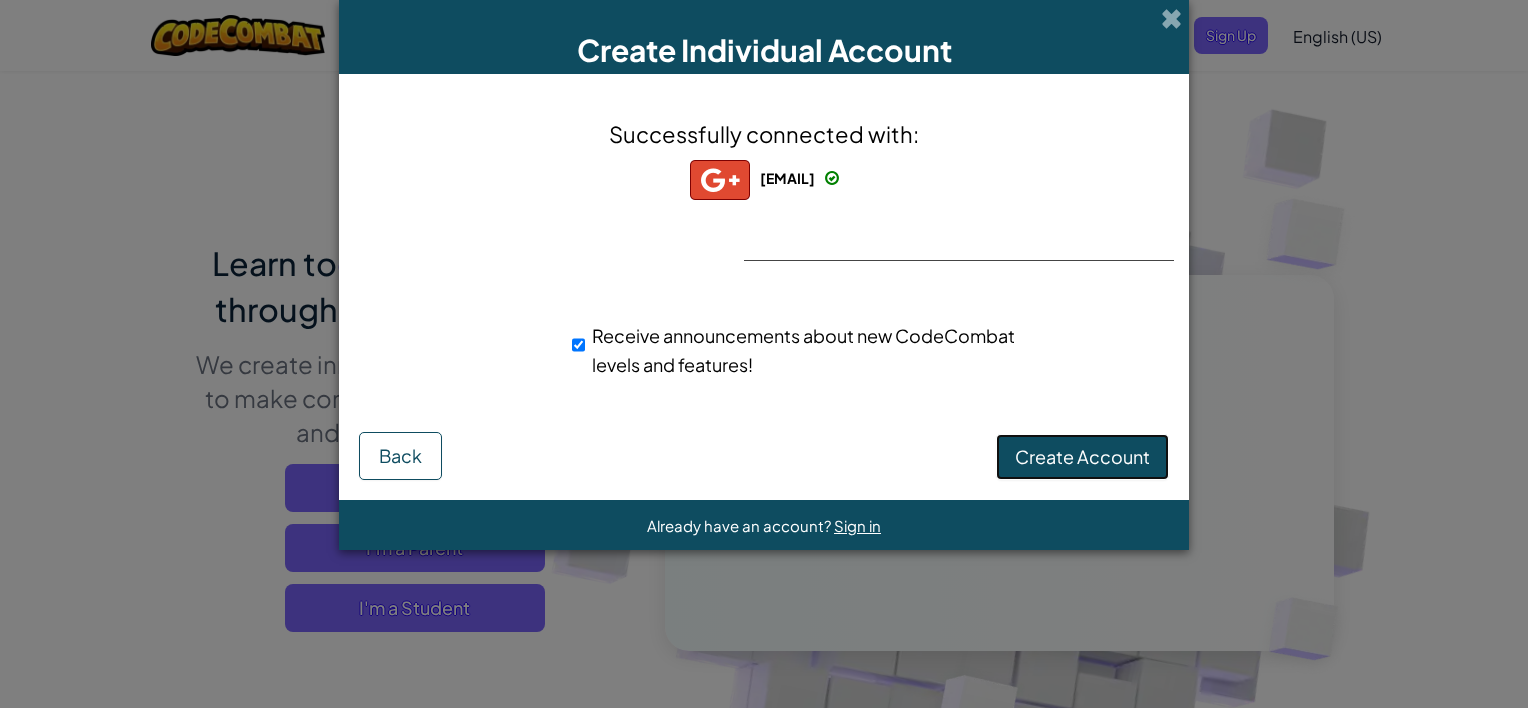 click on "Create Account" at bounding box center [1082, 457] 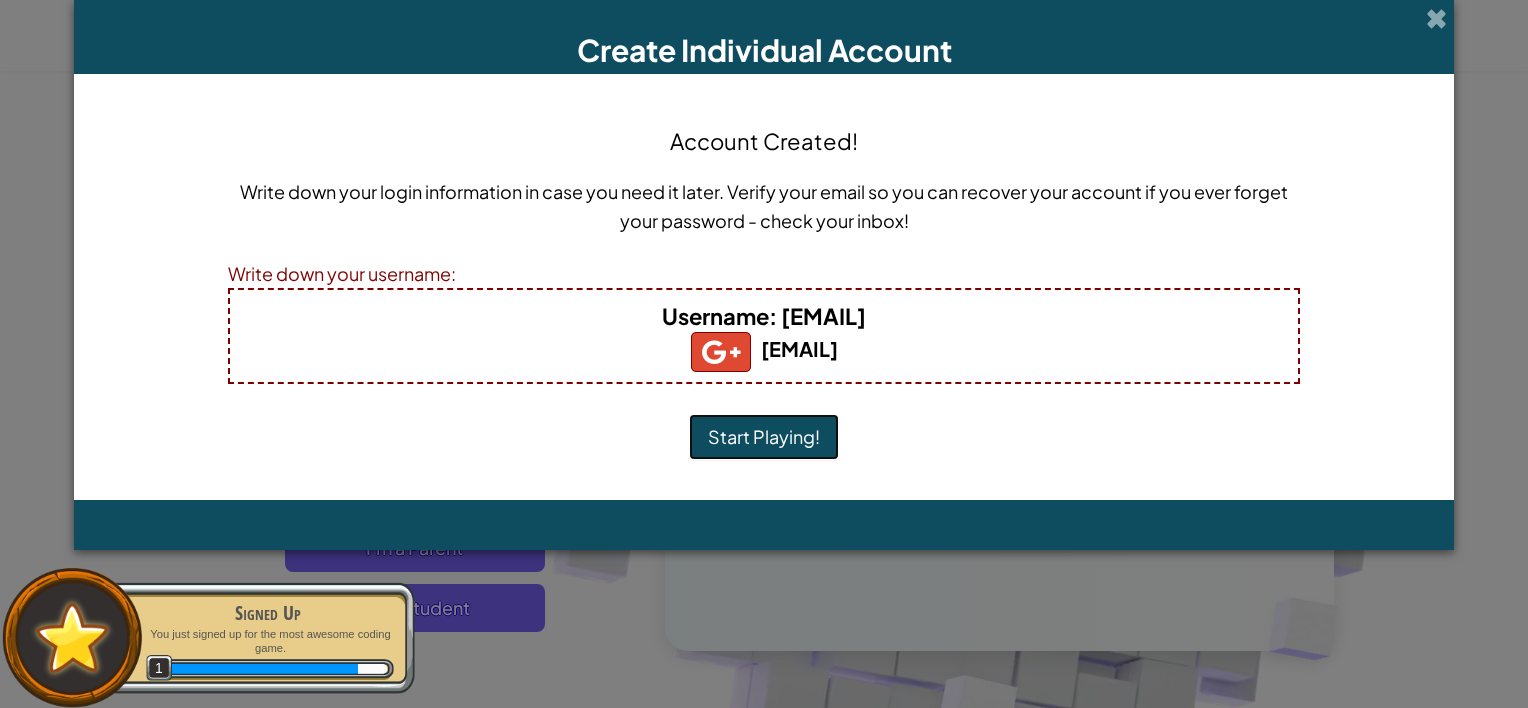 click on "Start Playing!" at bounding box center [764, 437] 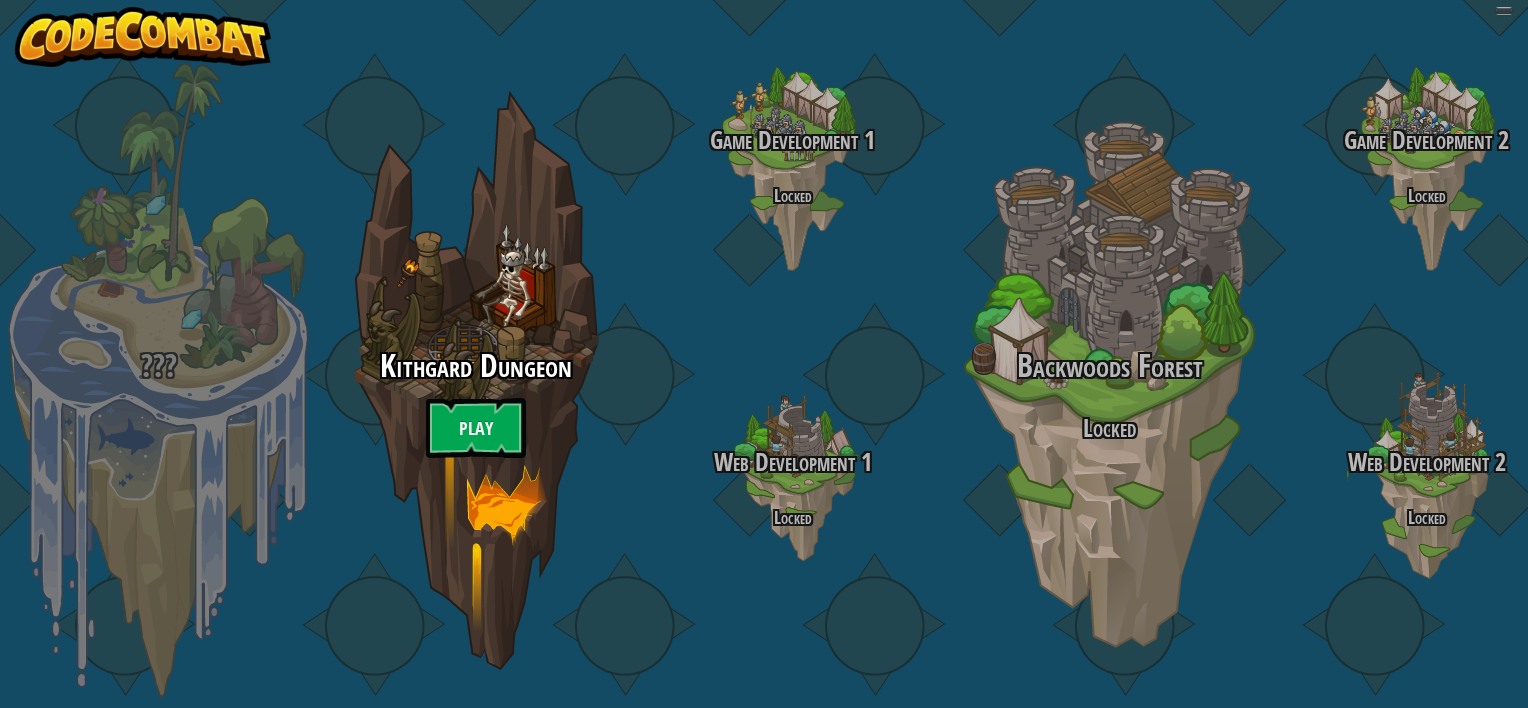 scroll, scrollTop: 0, scrollLeft: 0, axis: both 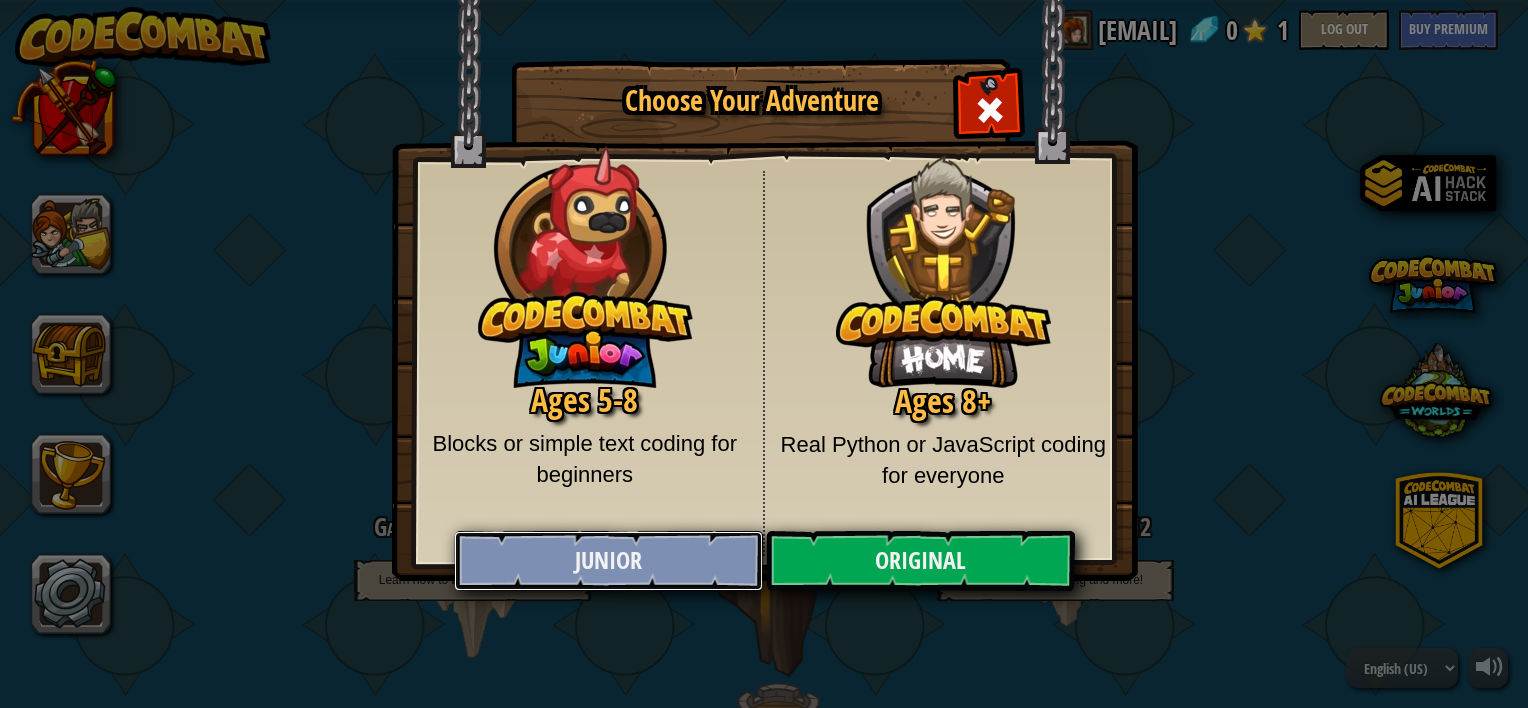 click on "Junior" at bounding box center [608, 561] 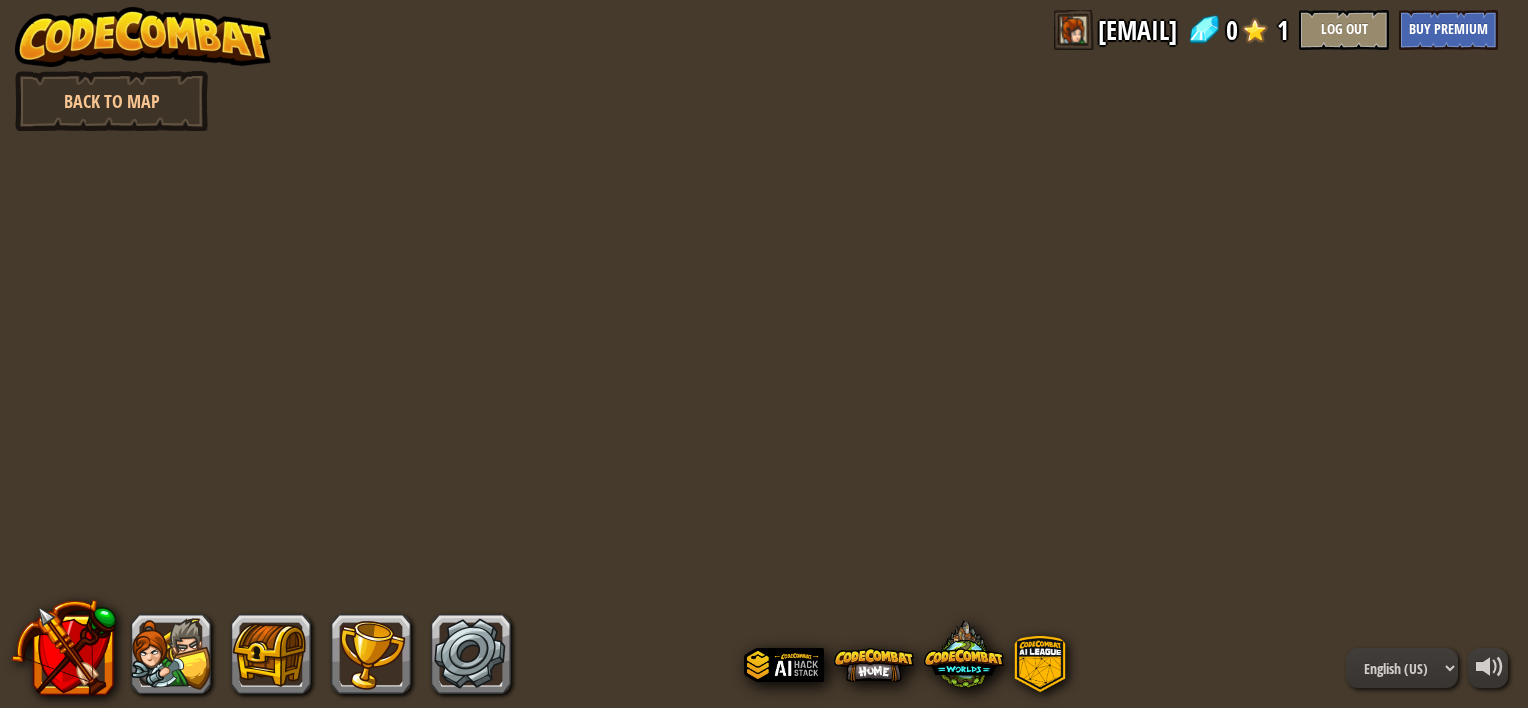 scroll, scrollTop: 0, scrollLeft: 0, axis: both 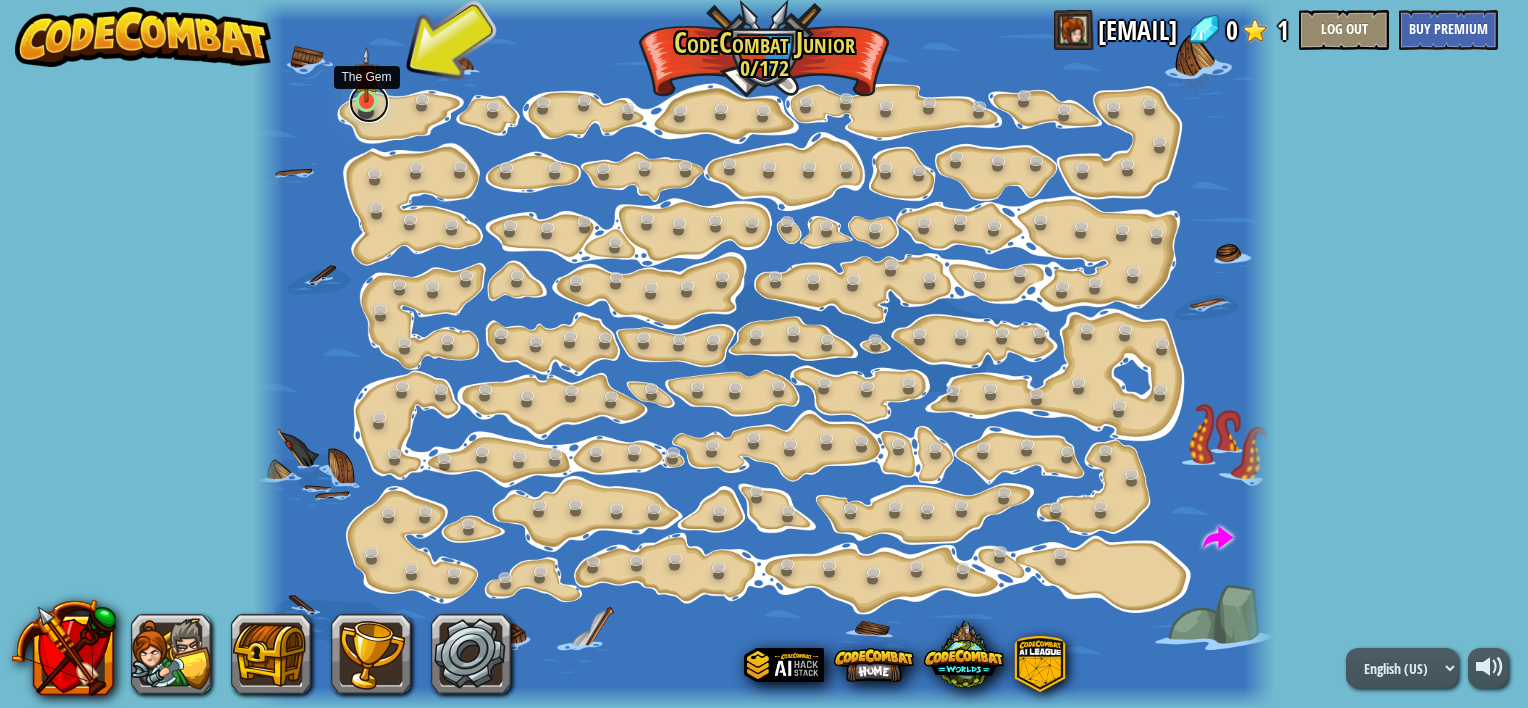 click at bounding box center (369, 103) 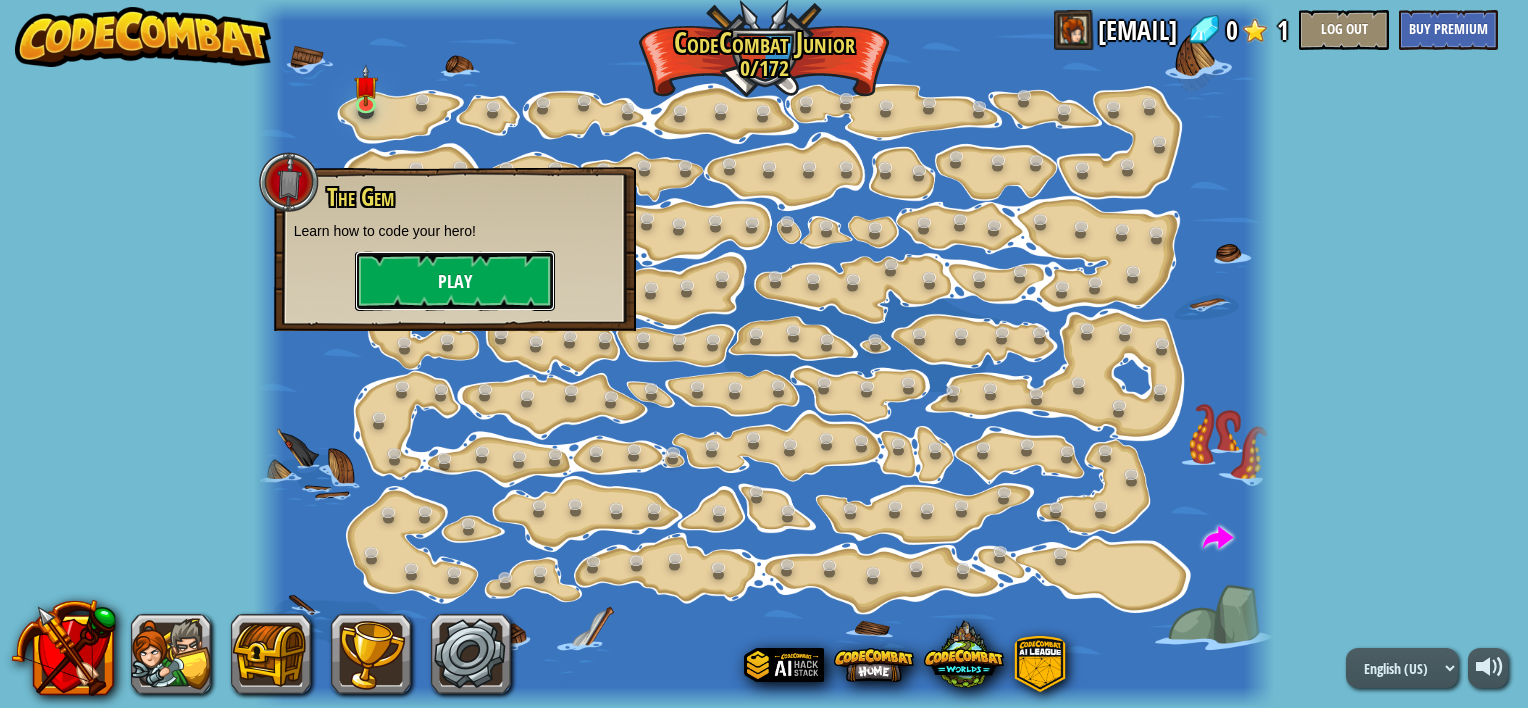 click on "Play" at bounding box center [455, 281] 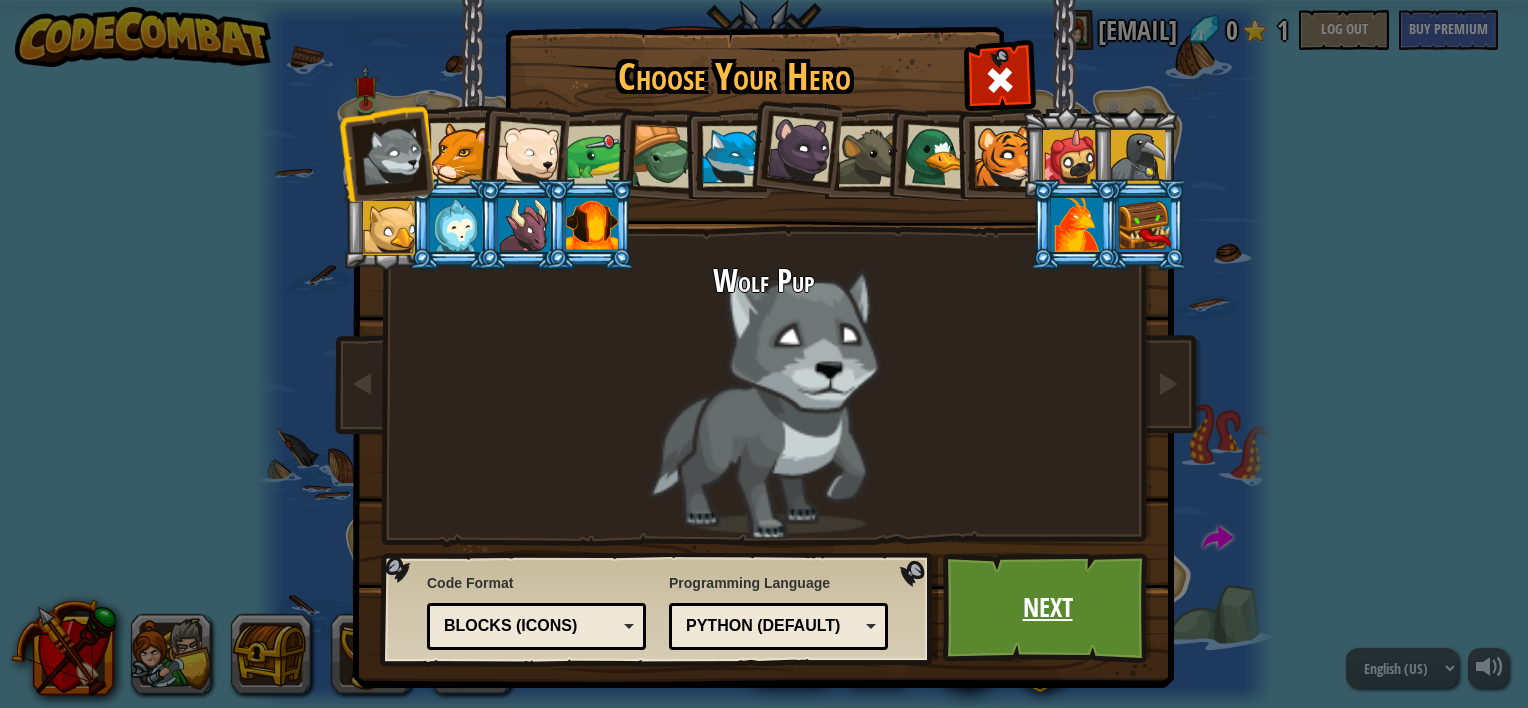 click on "Next" at bounding box center (1047, 608) 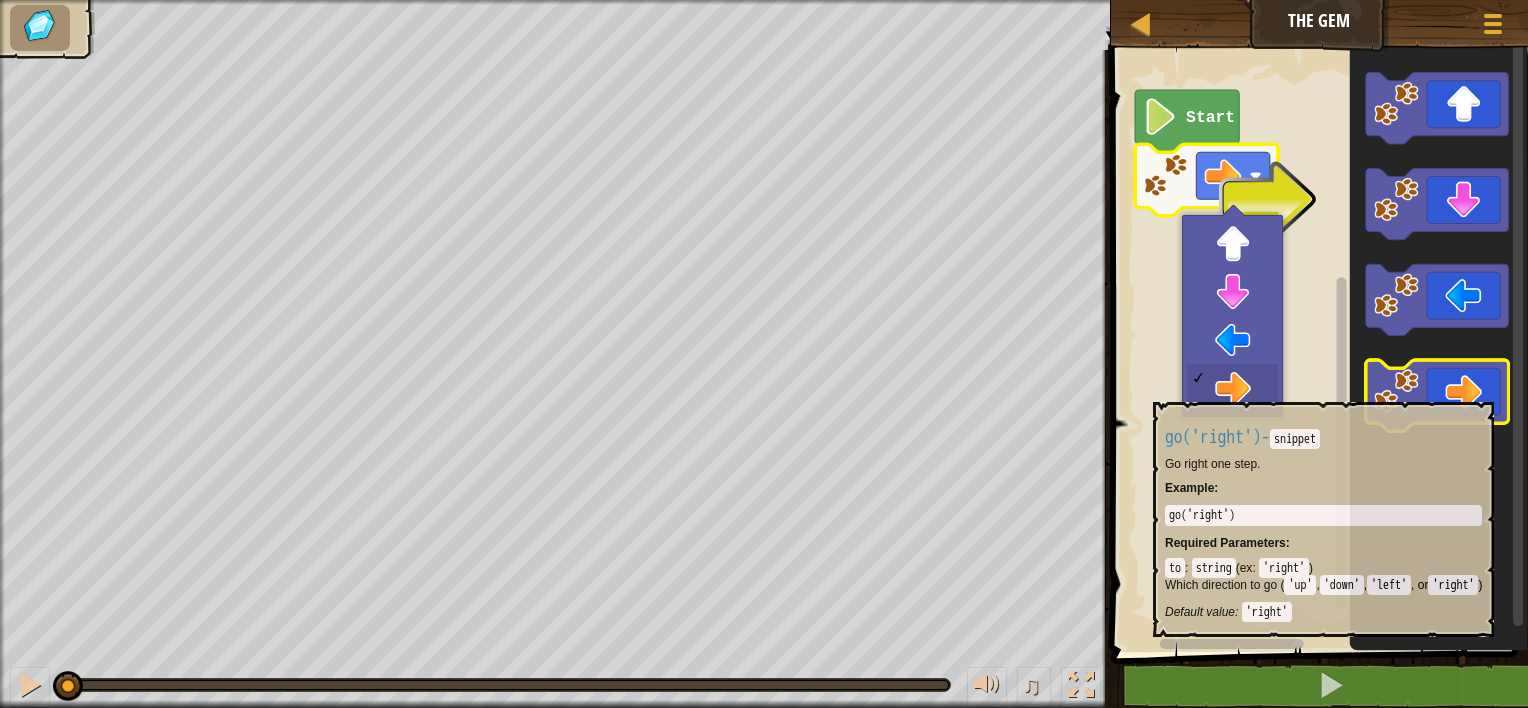 click 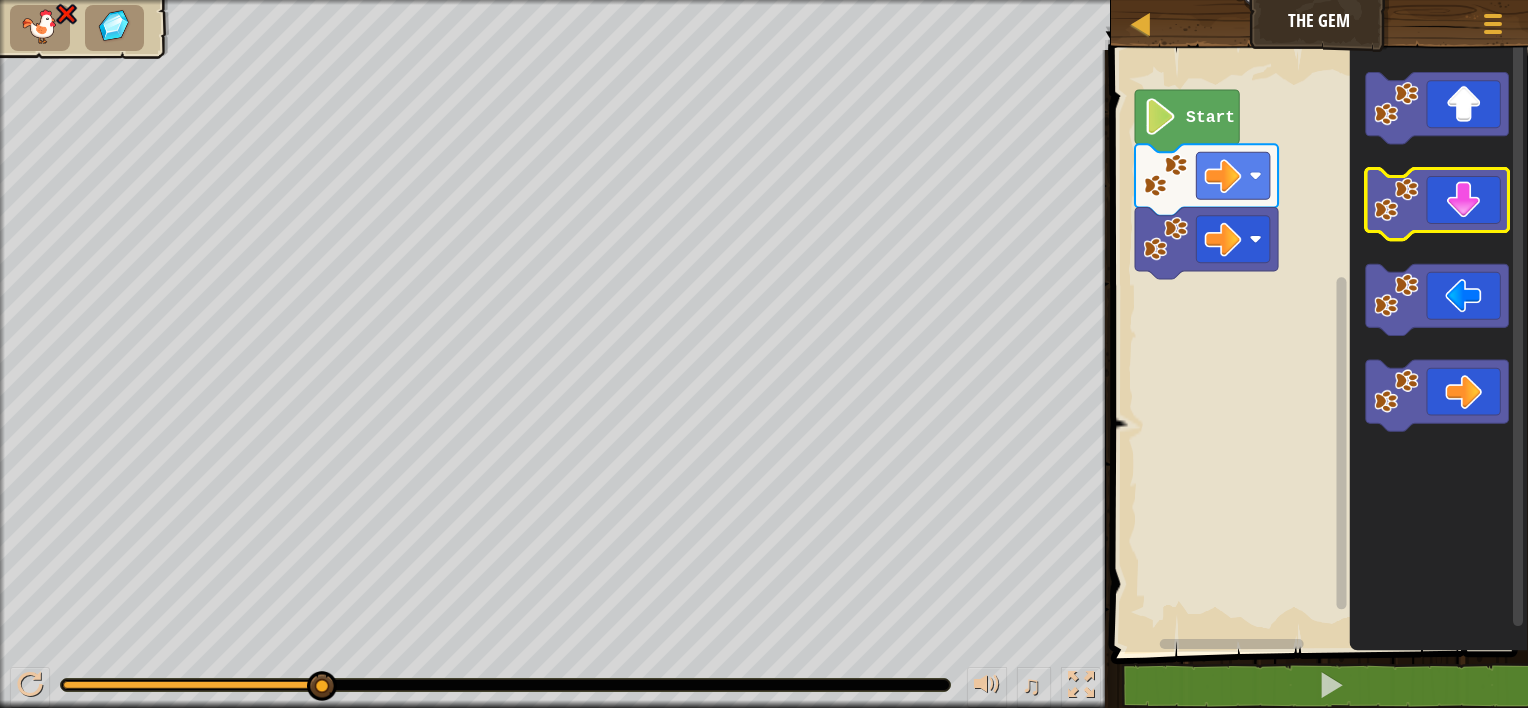 click 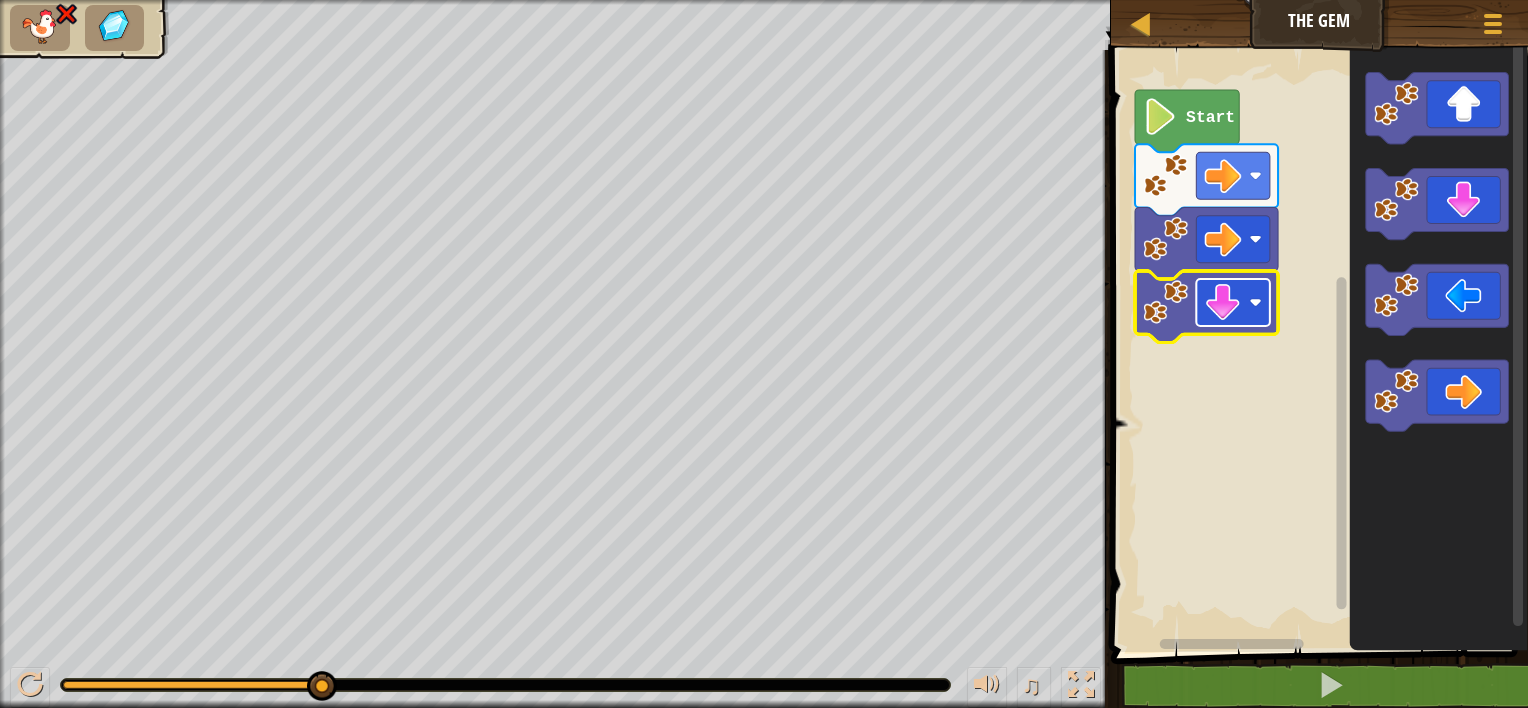 click 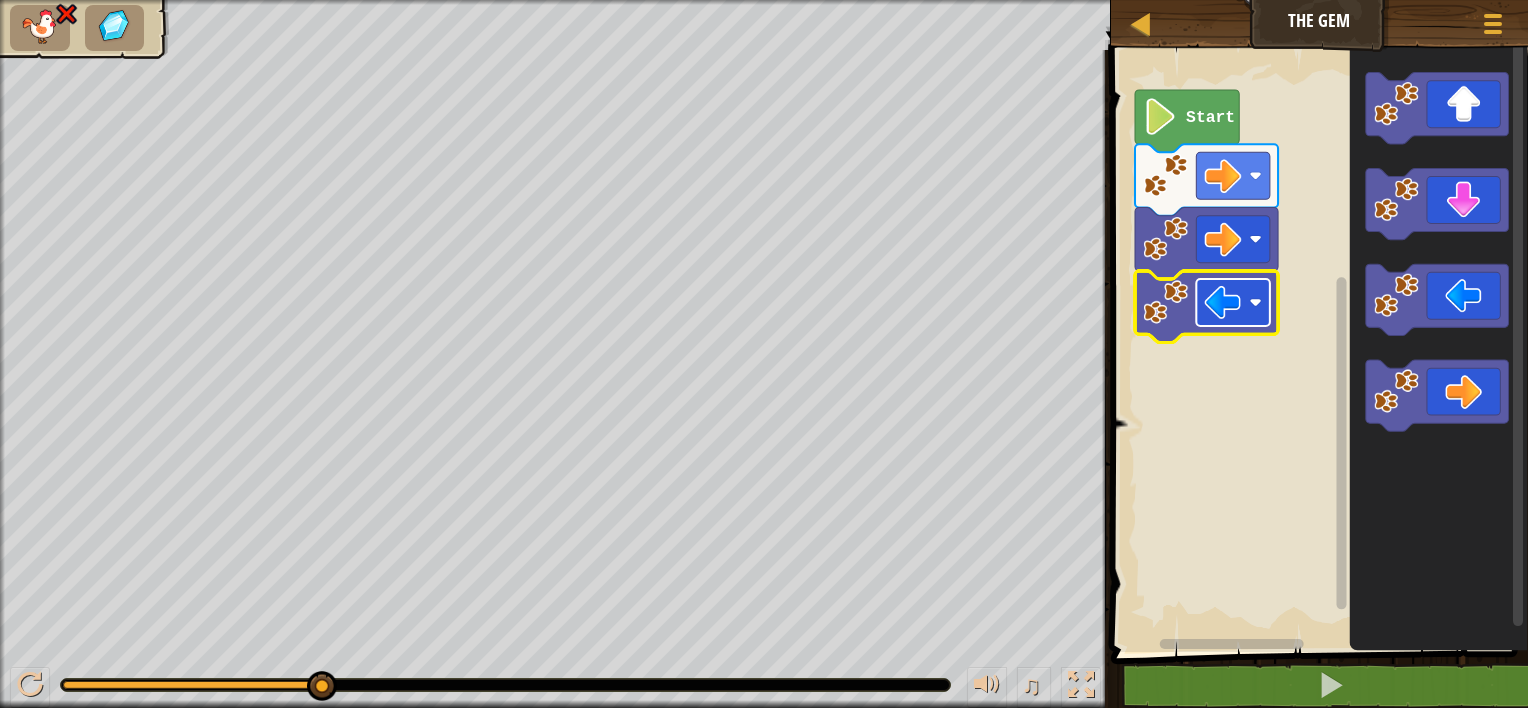 click 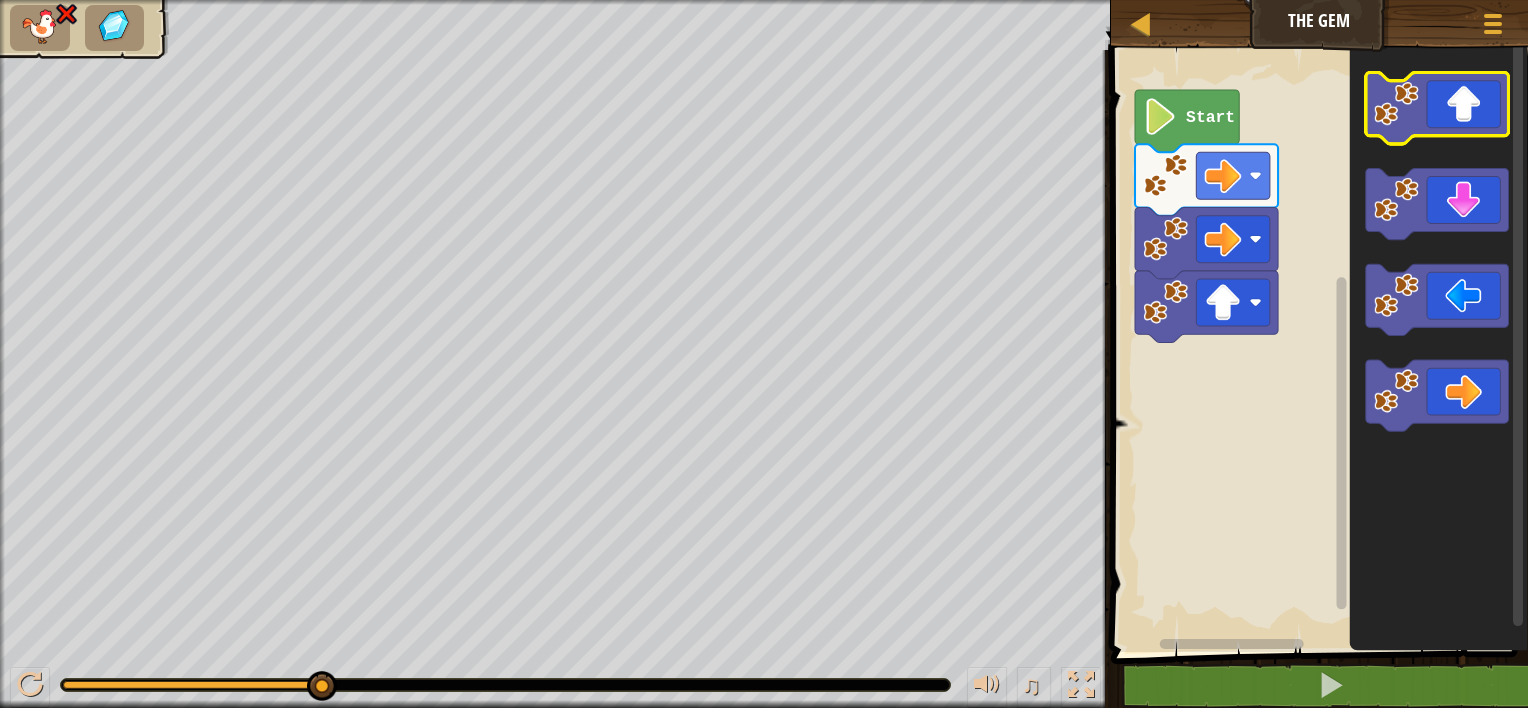 click 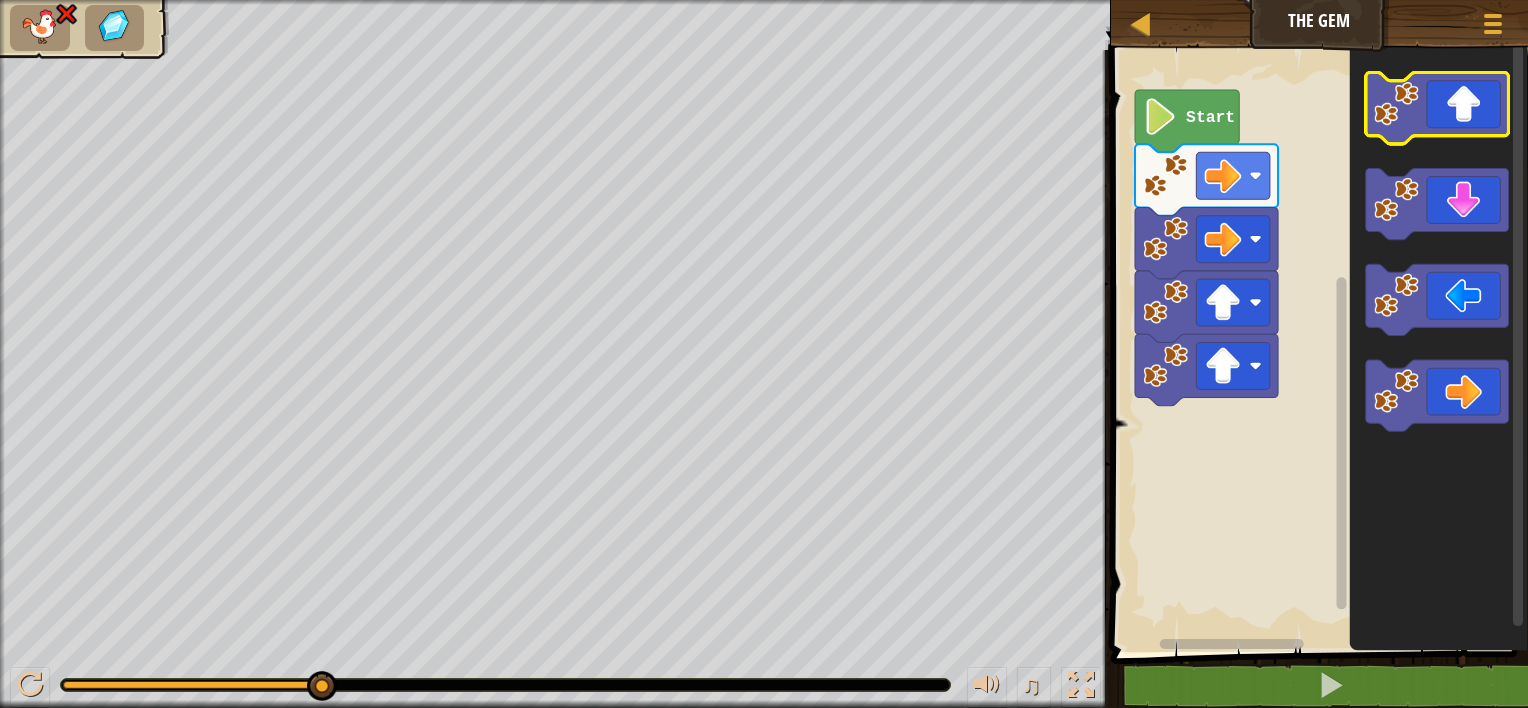 click 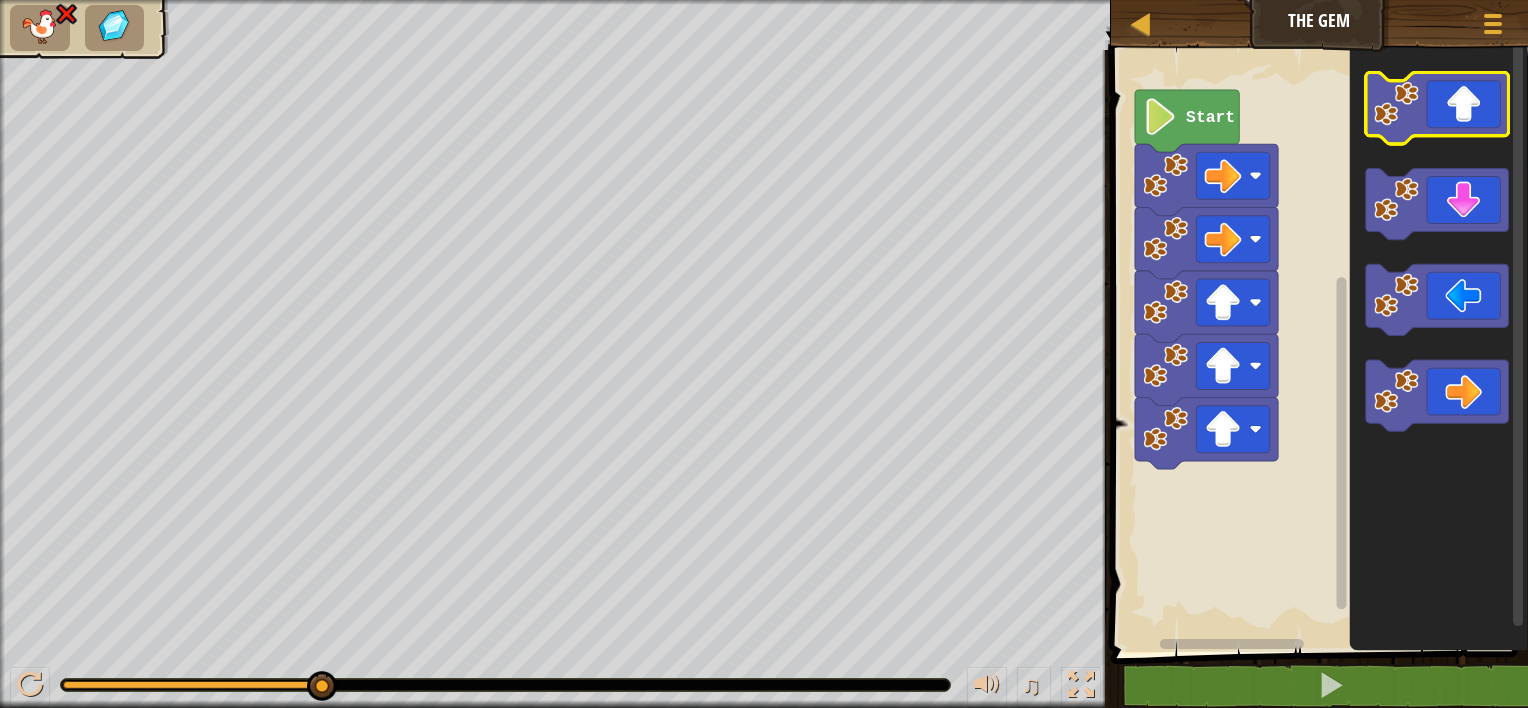 click 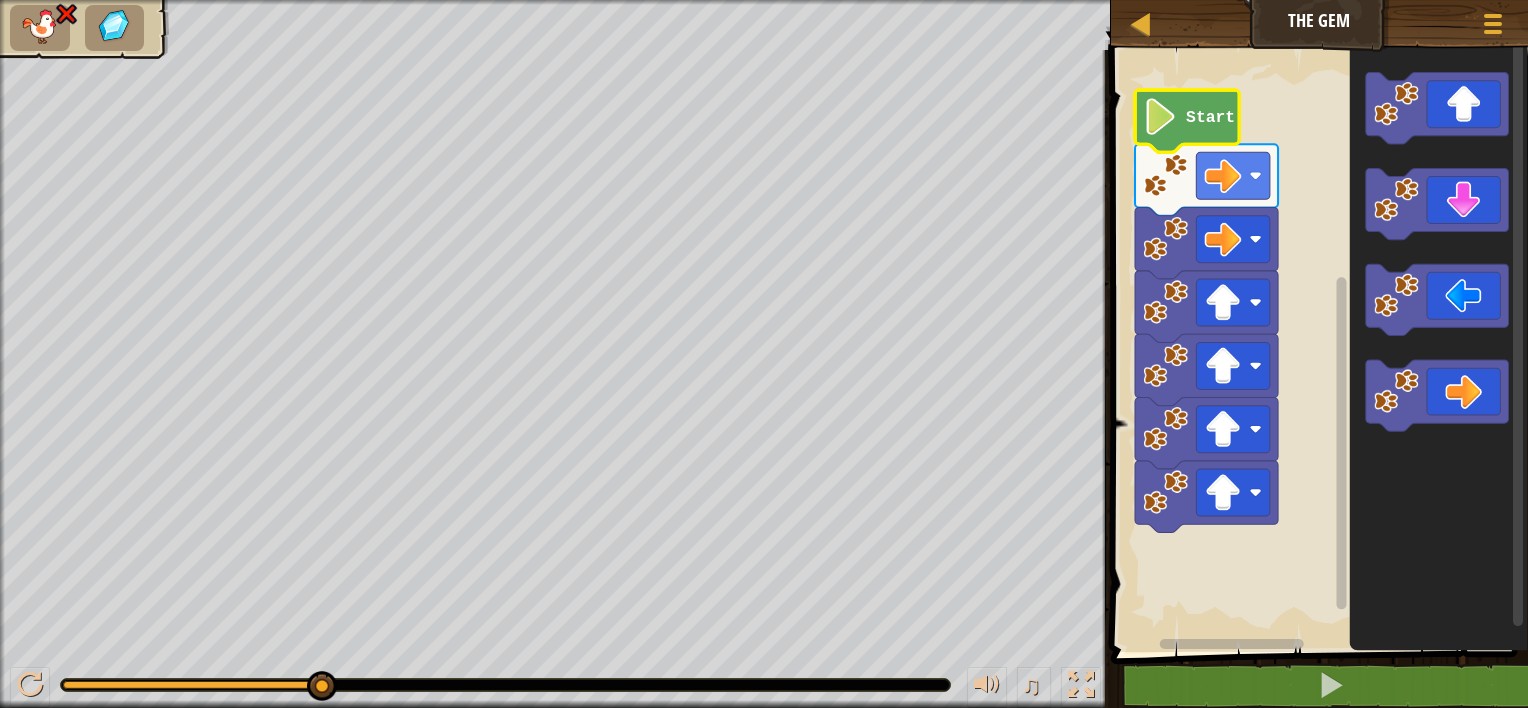 click 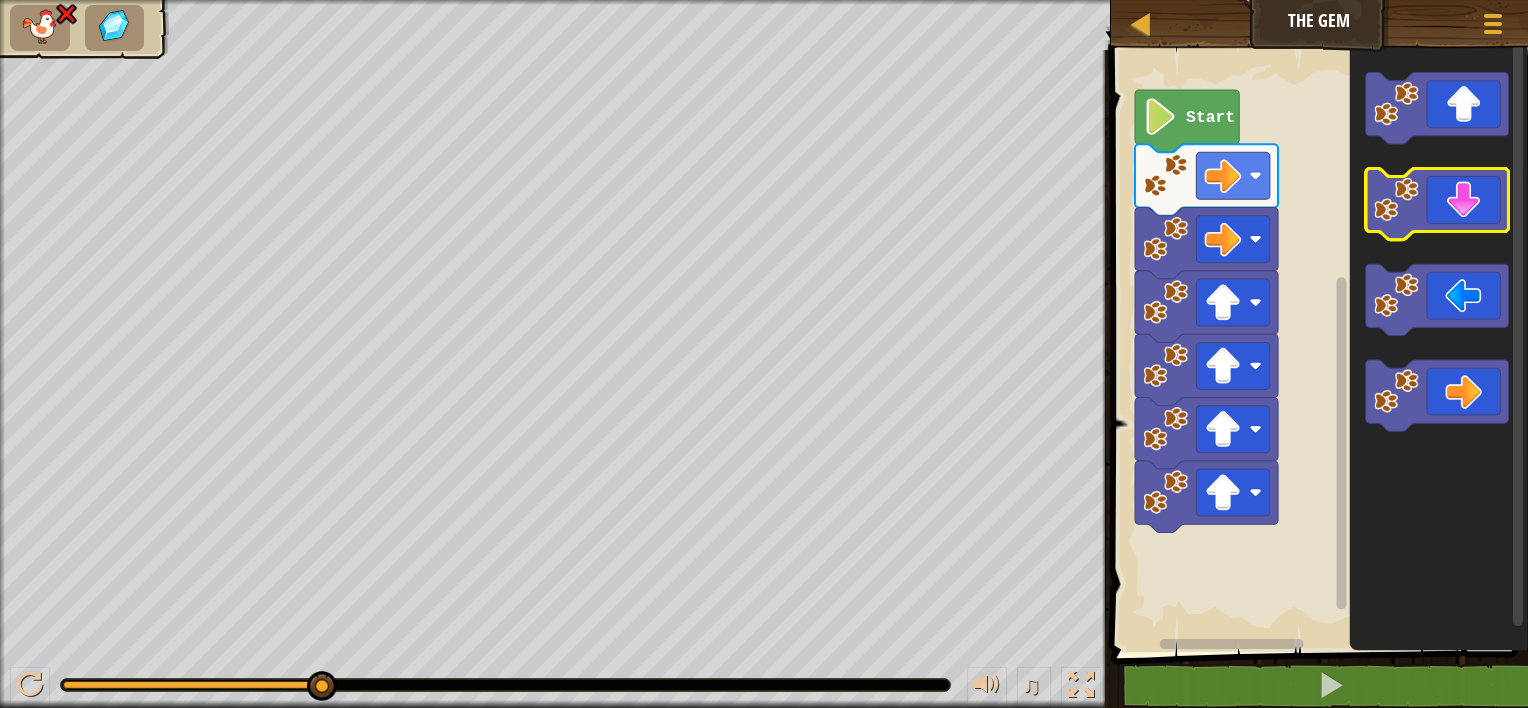 click 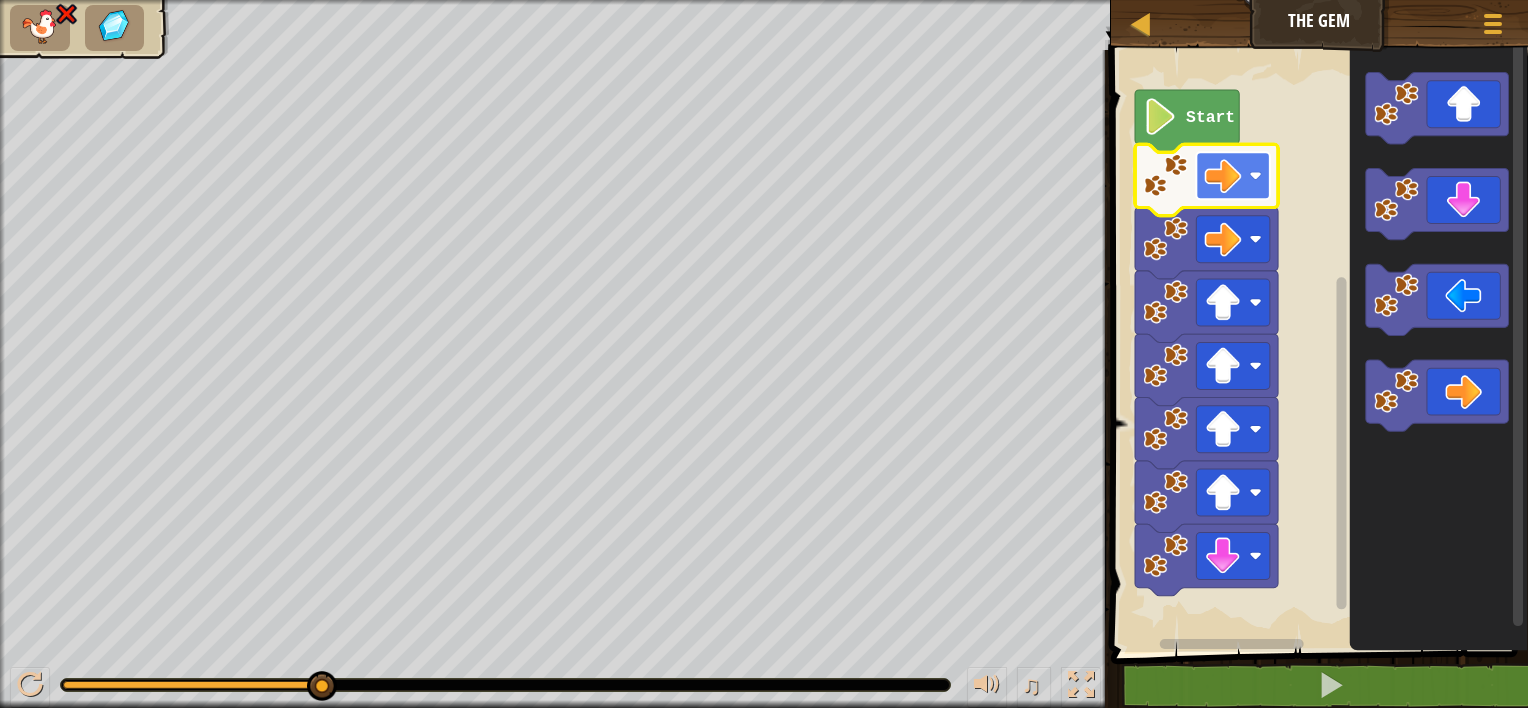 click 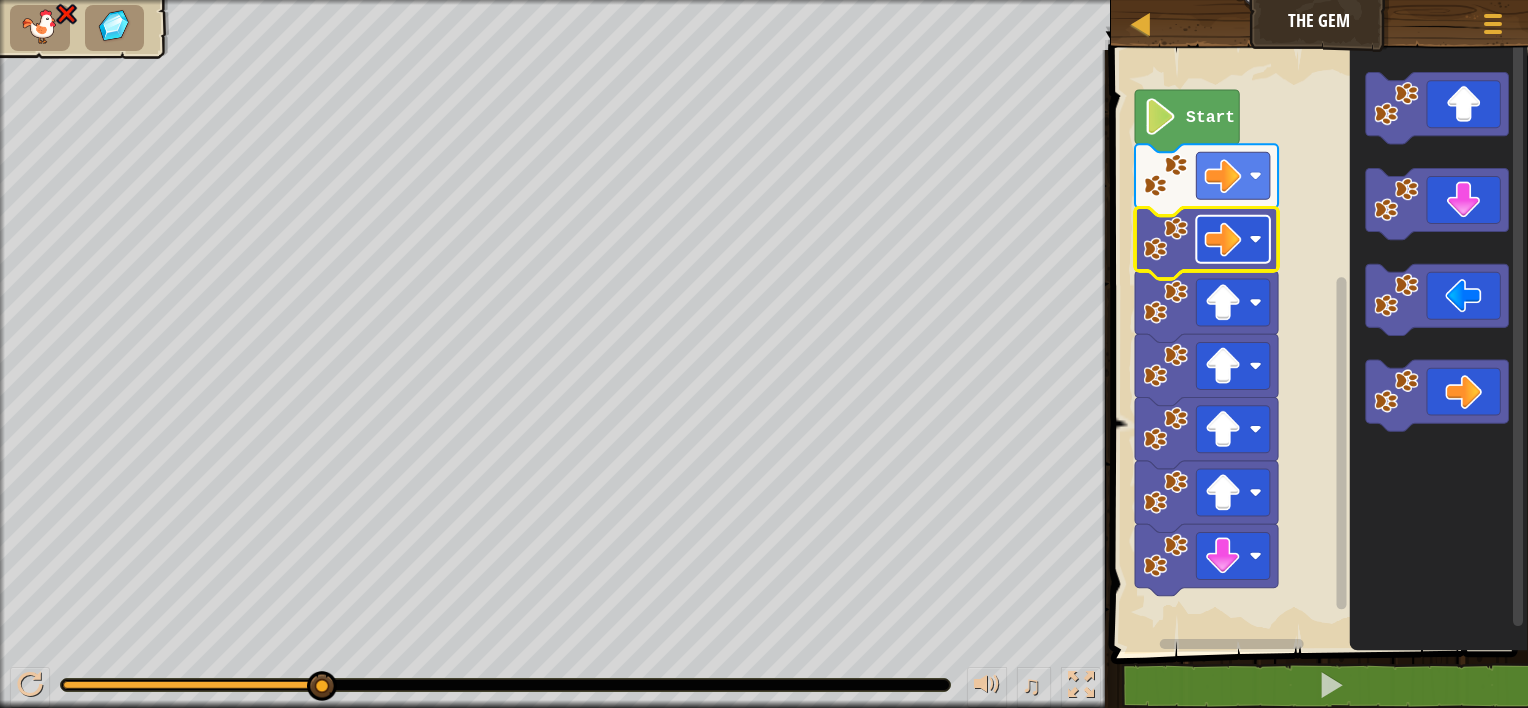 click 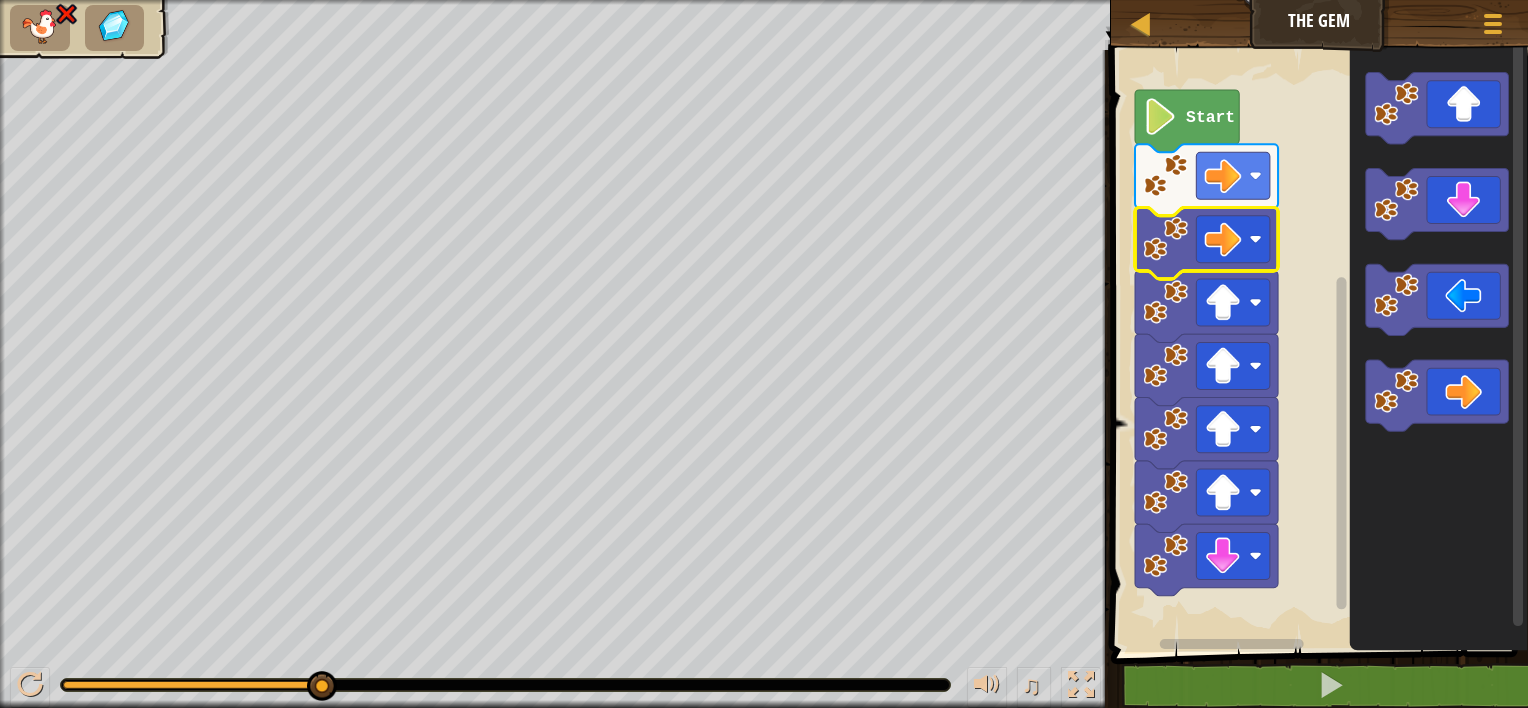 click at bounding box center (115, 26) 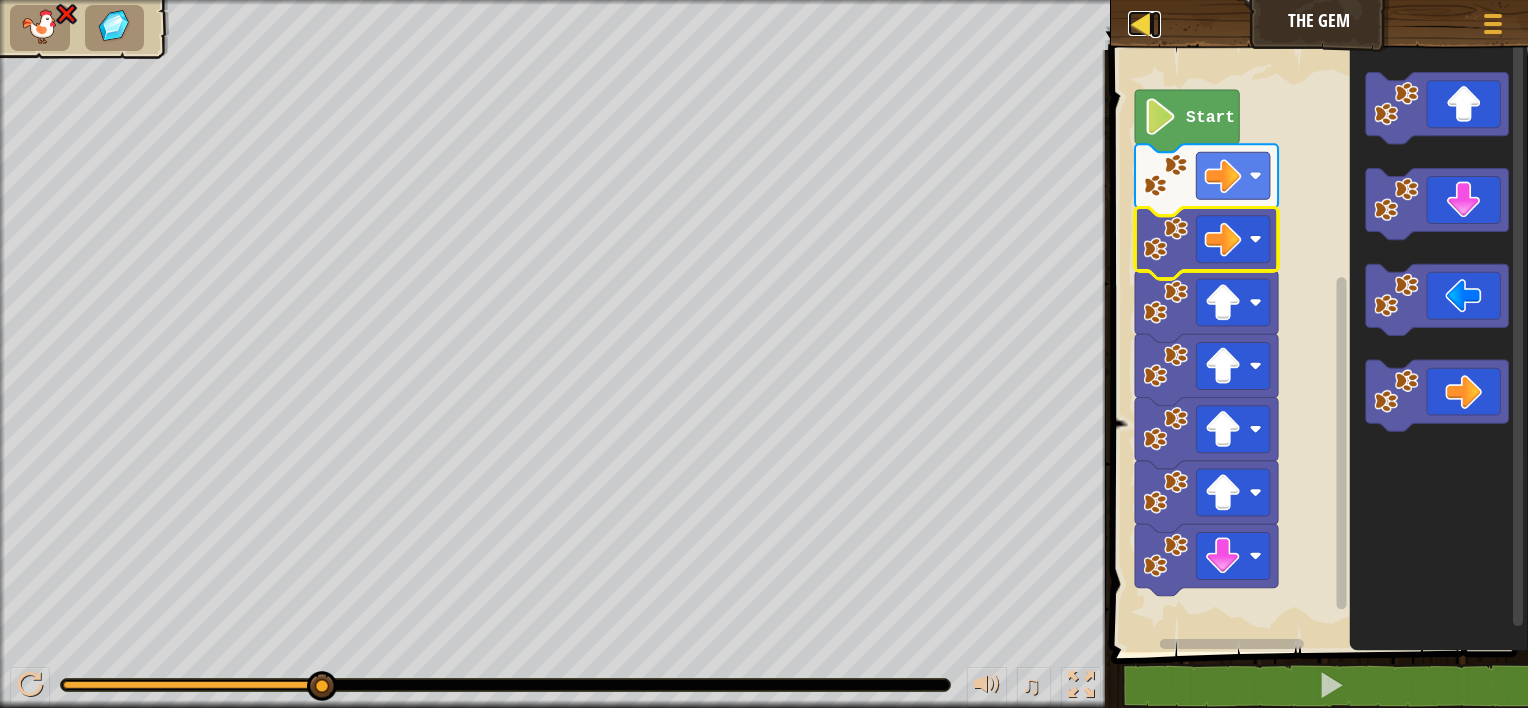 click at bounding box center (1140, 23) 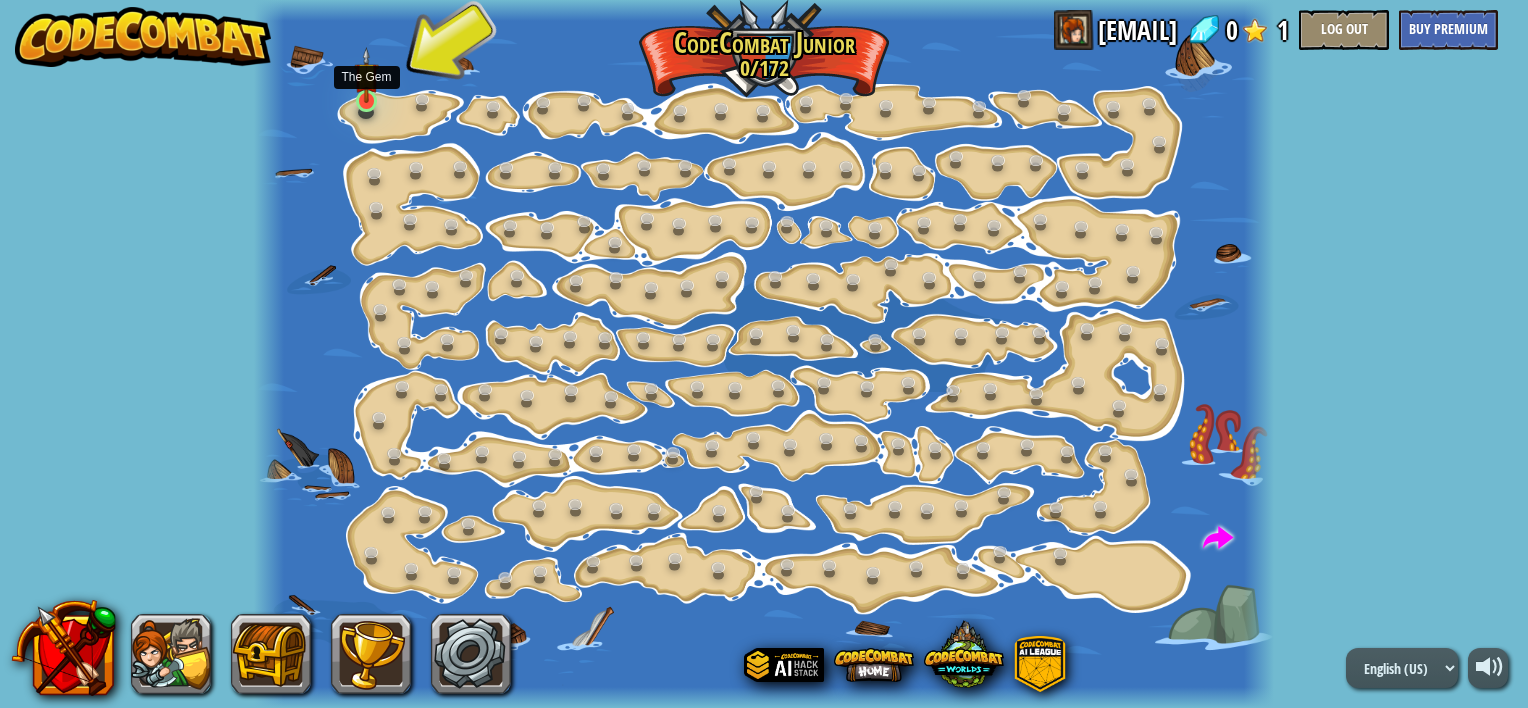 click at bounding box center (366, 75) 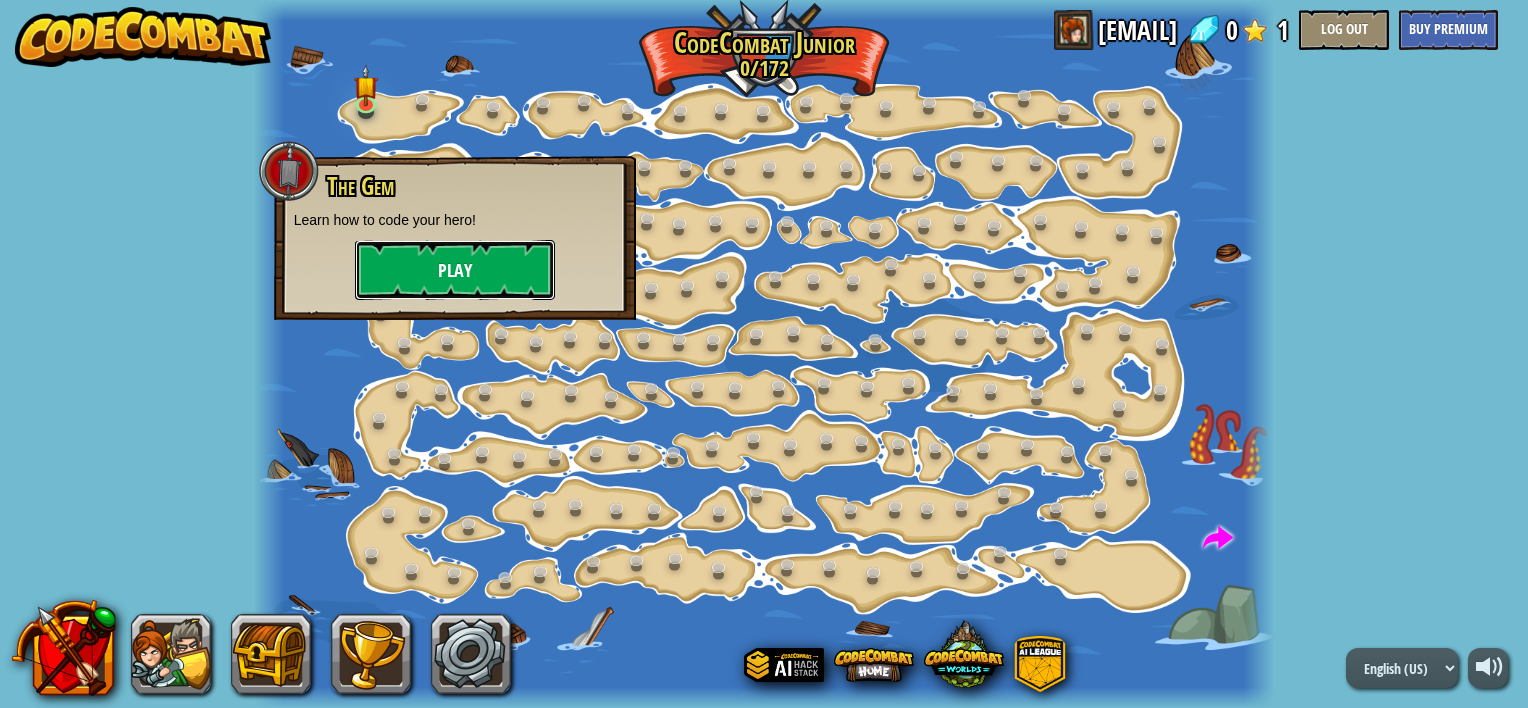 click on "Play" at bounding box center (455, 270) 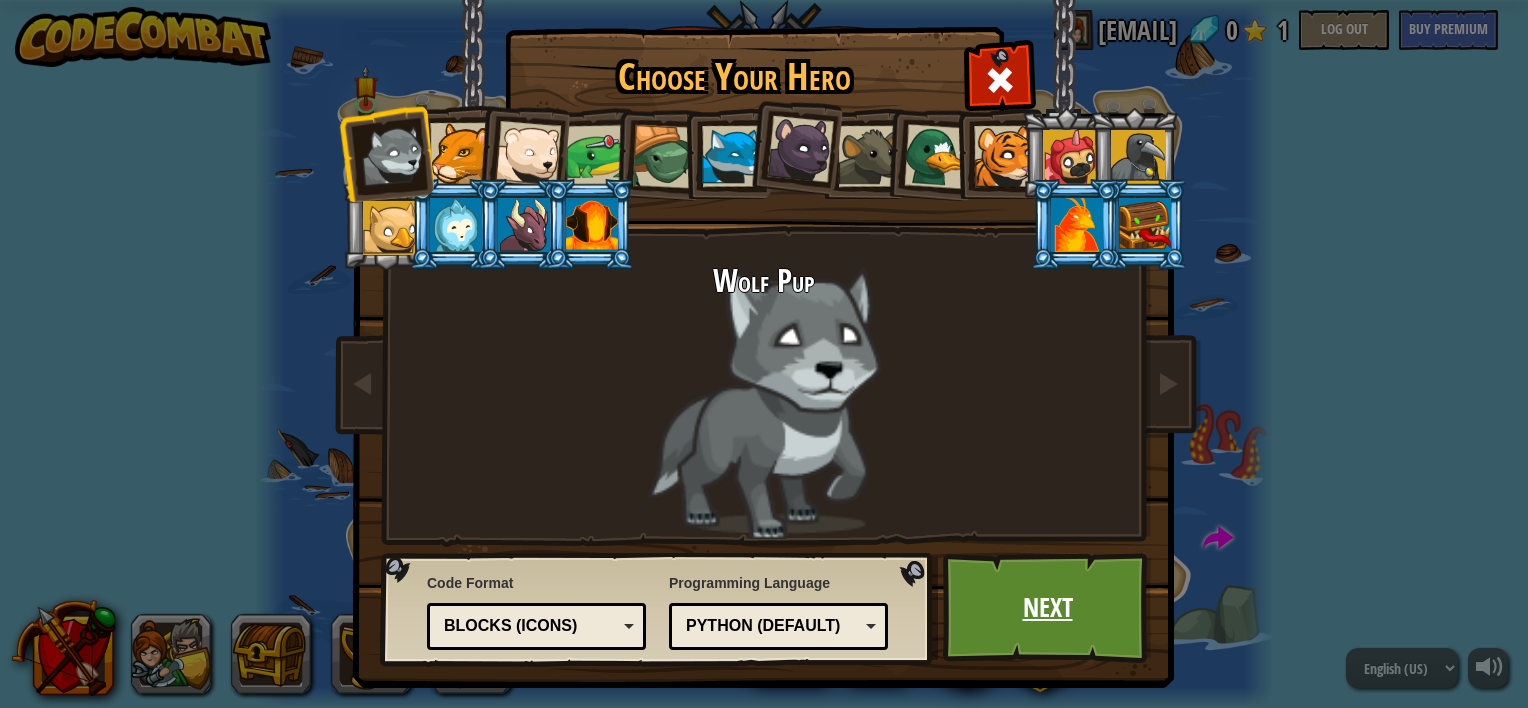 click on "Next" at bounding box center (1047, 608) 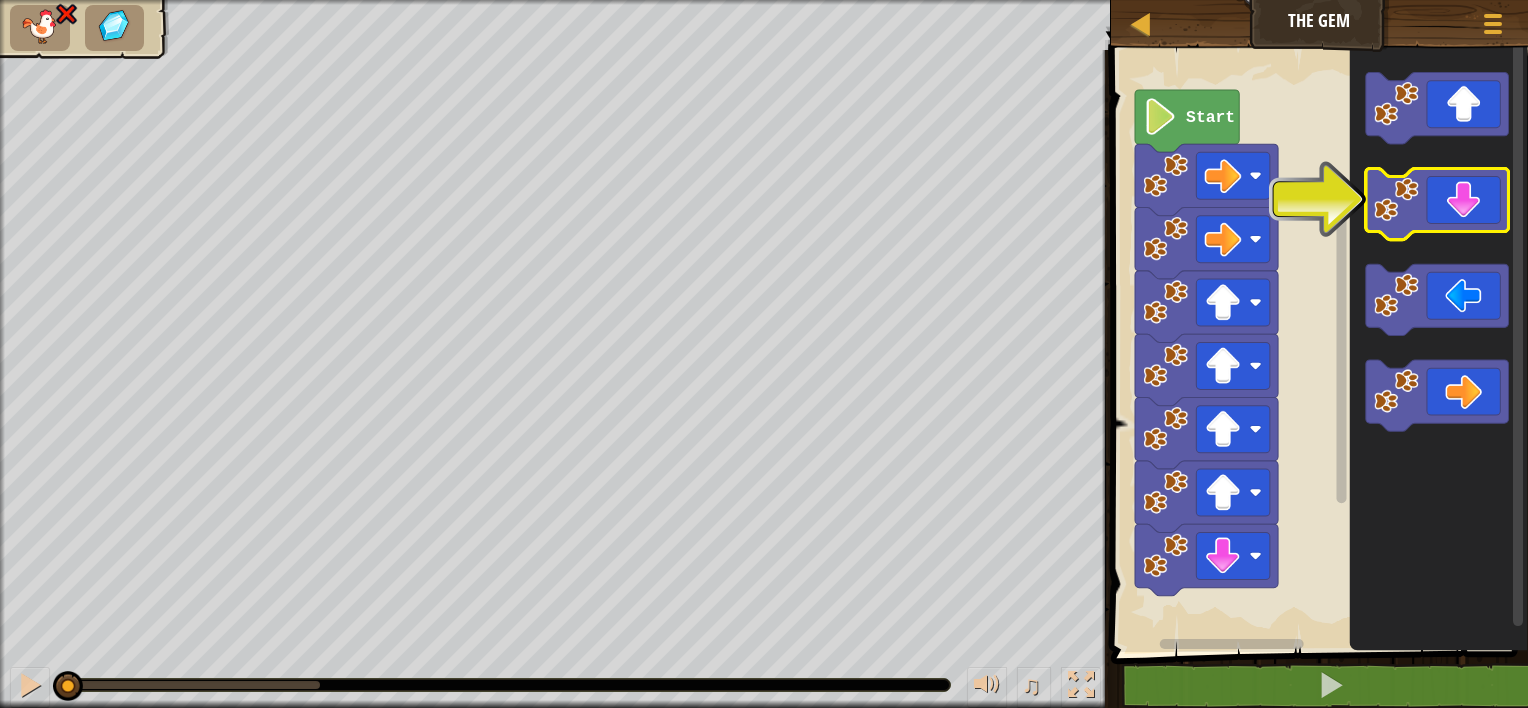 click 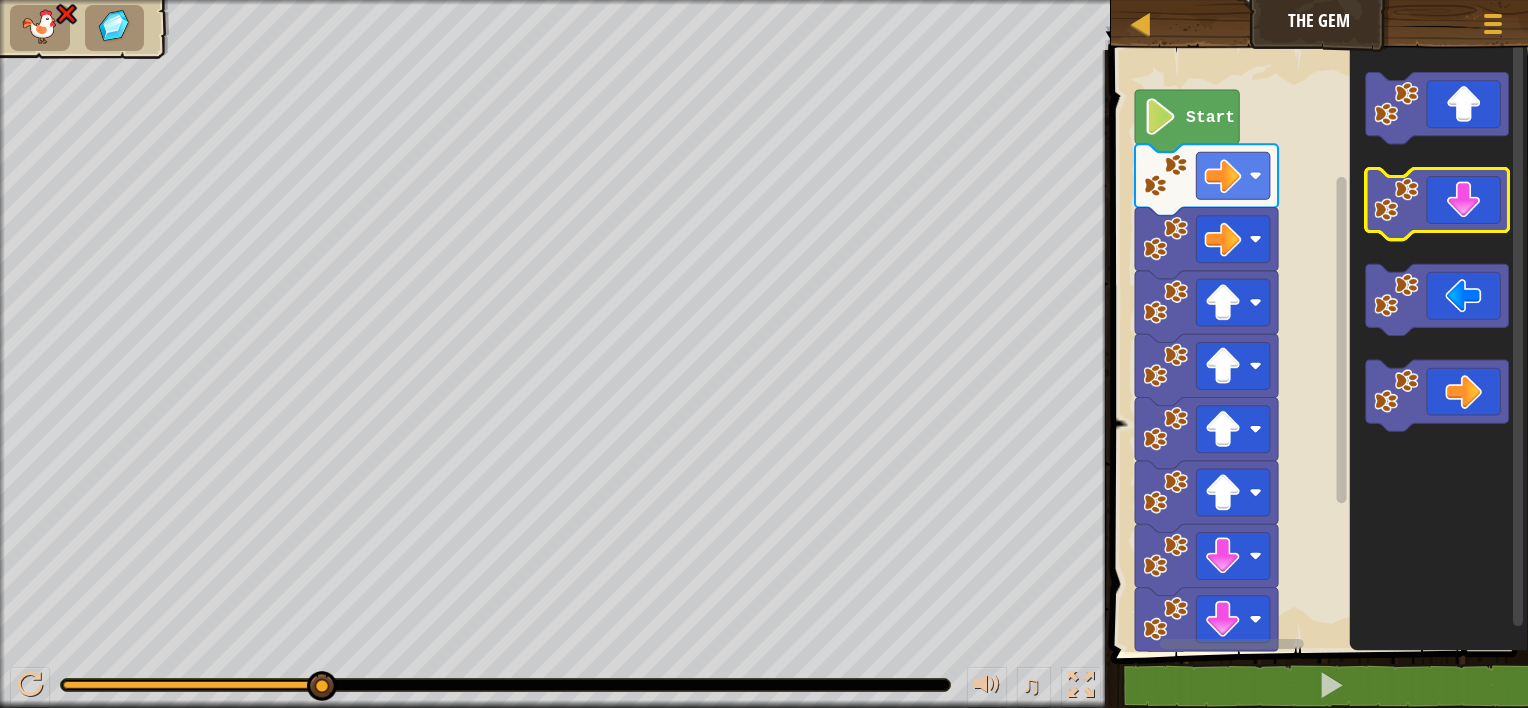 click 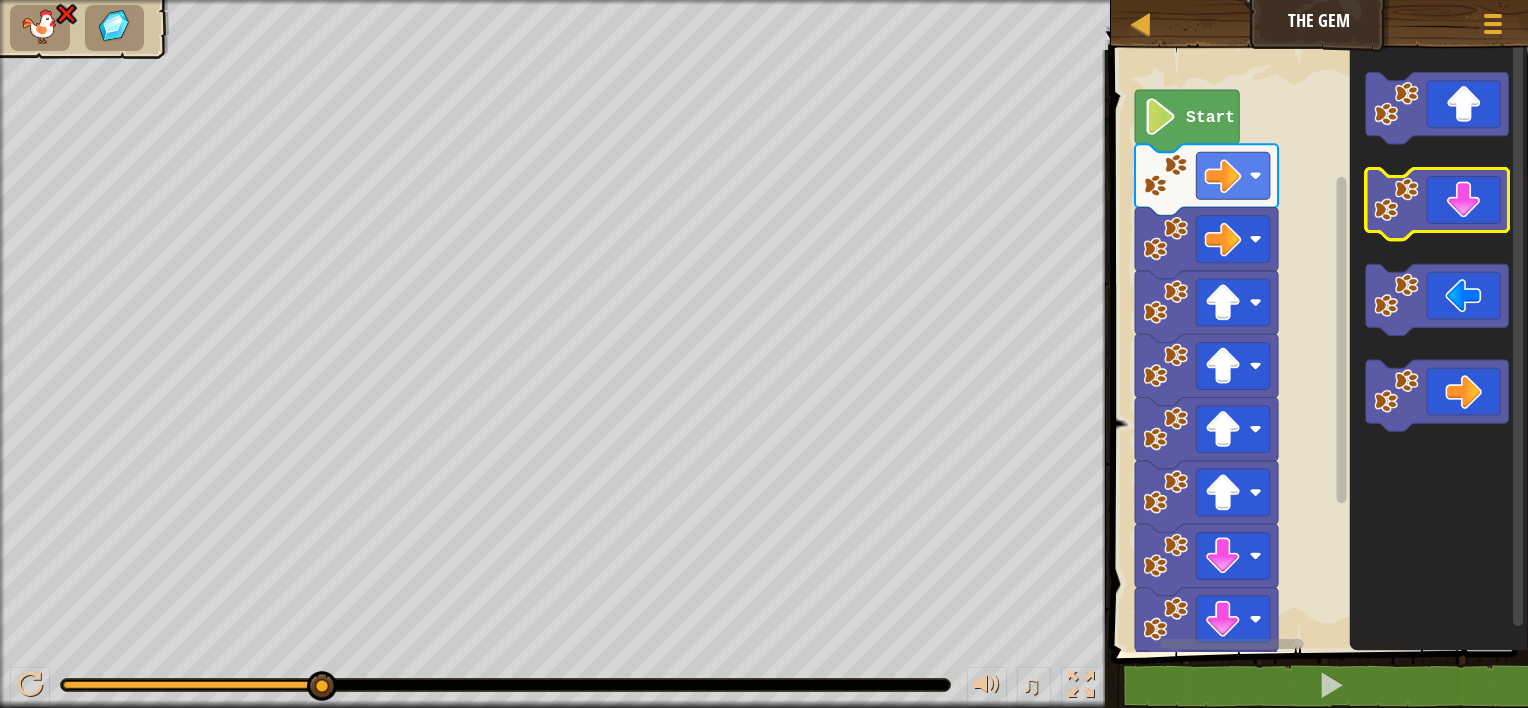 click 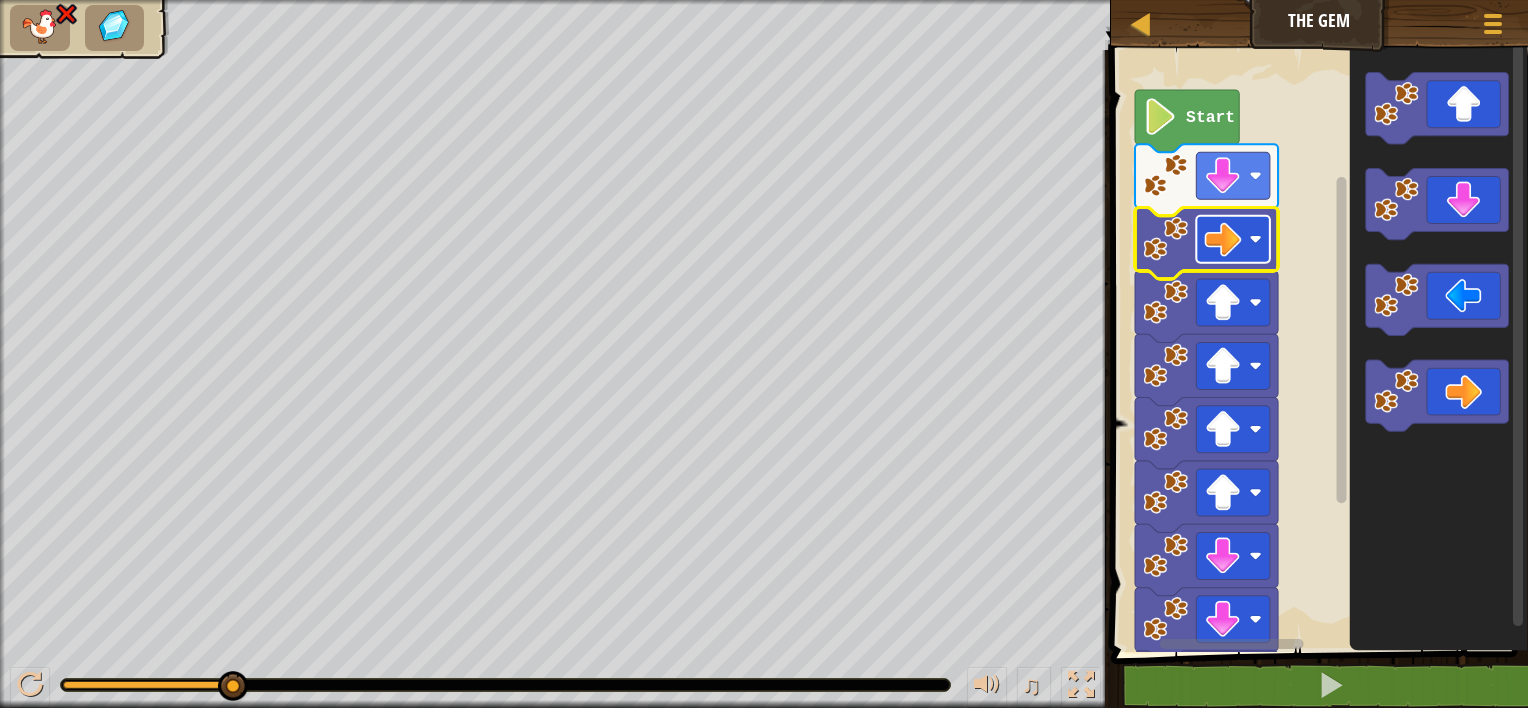 click 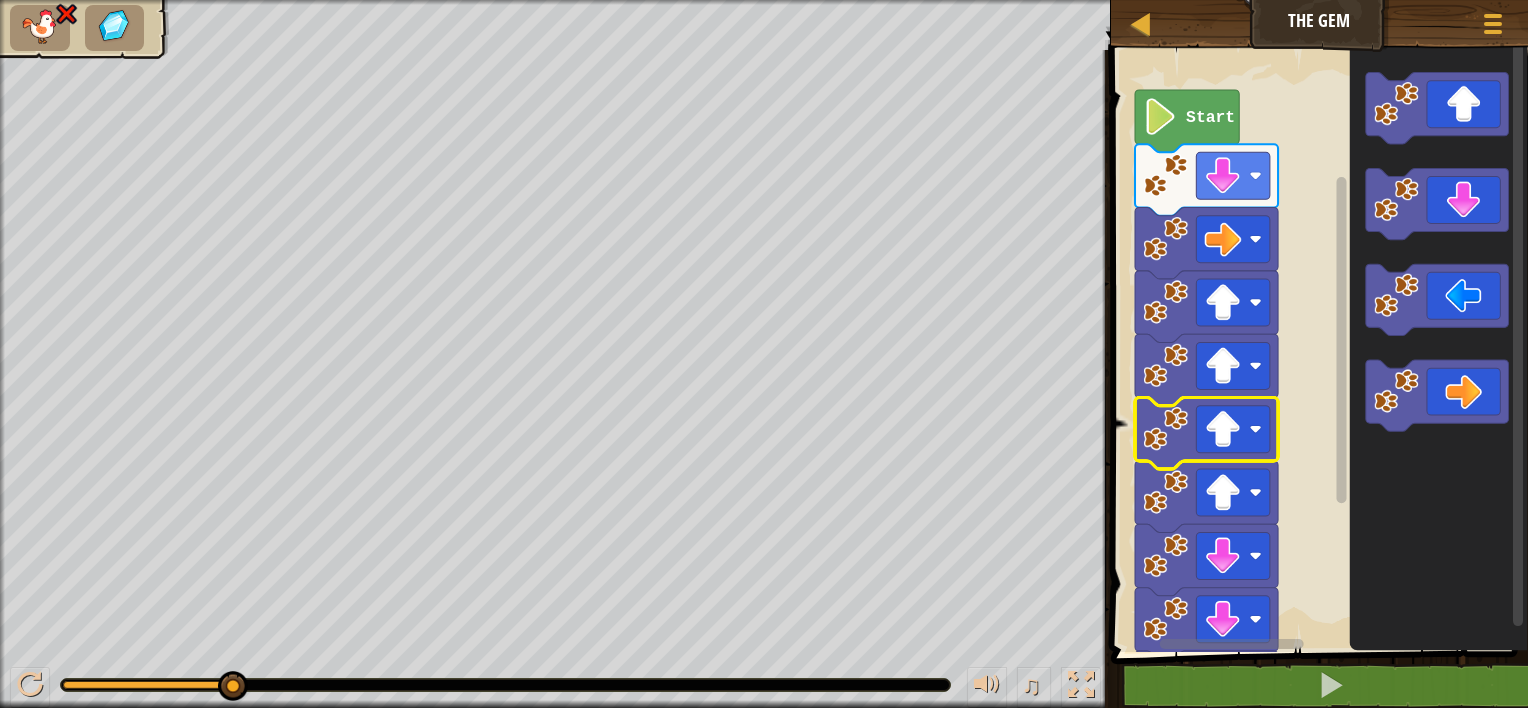 click 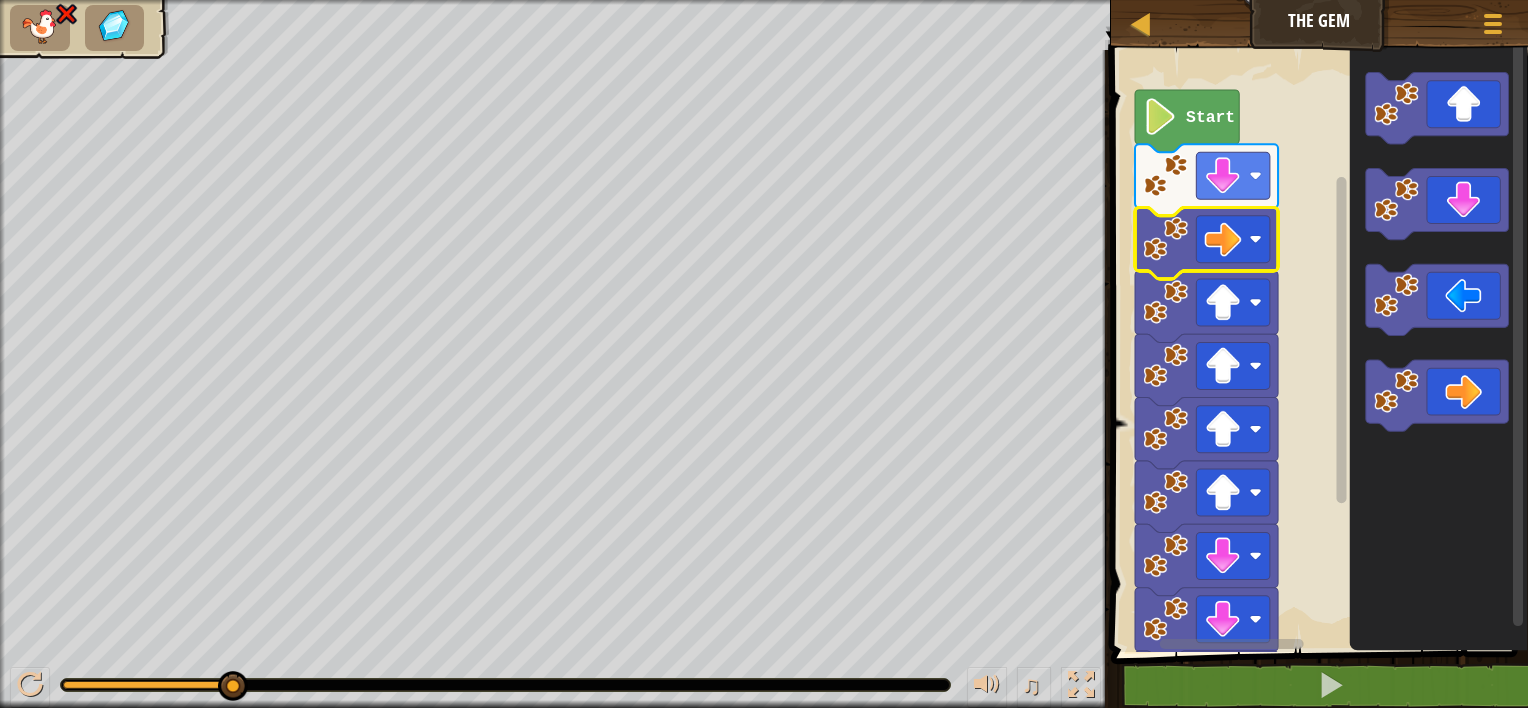 click 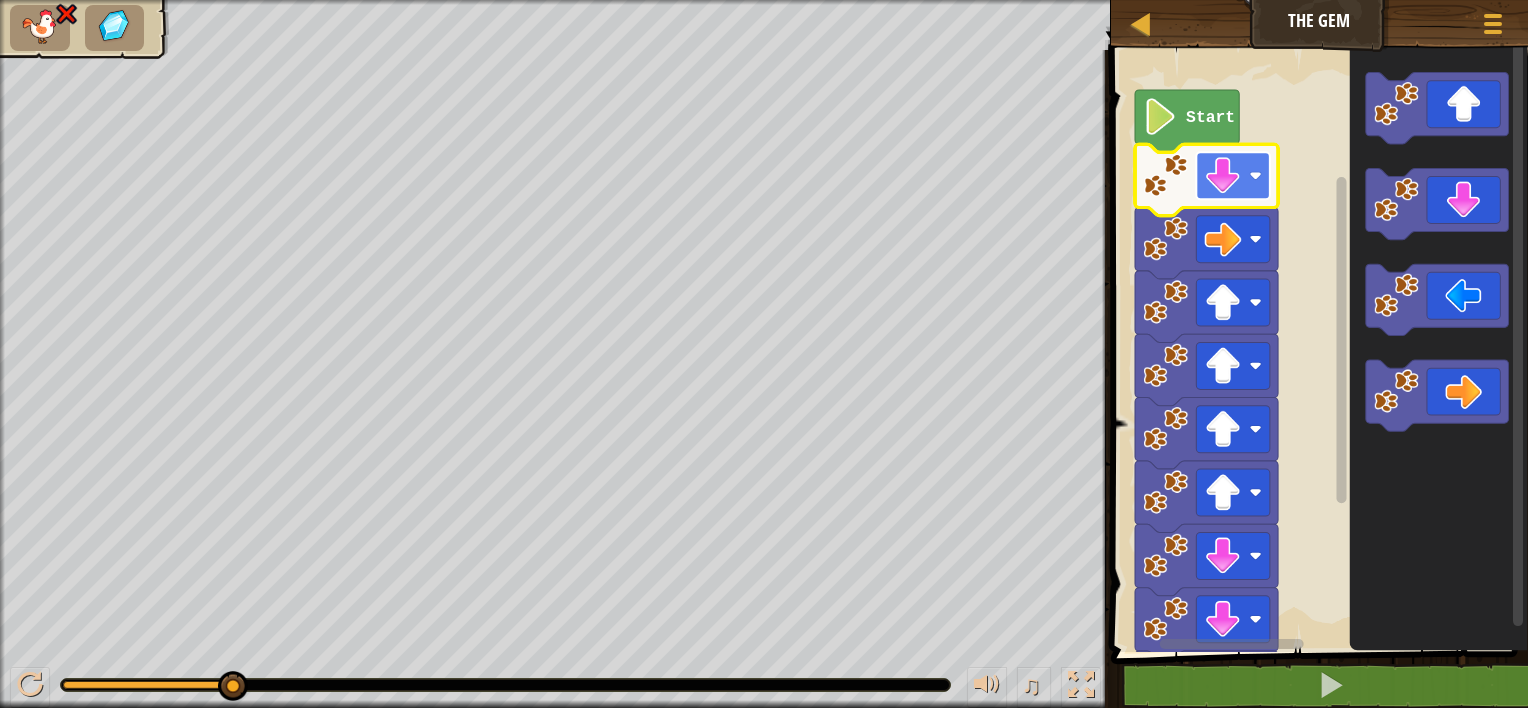 click 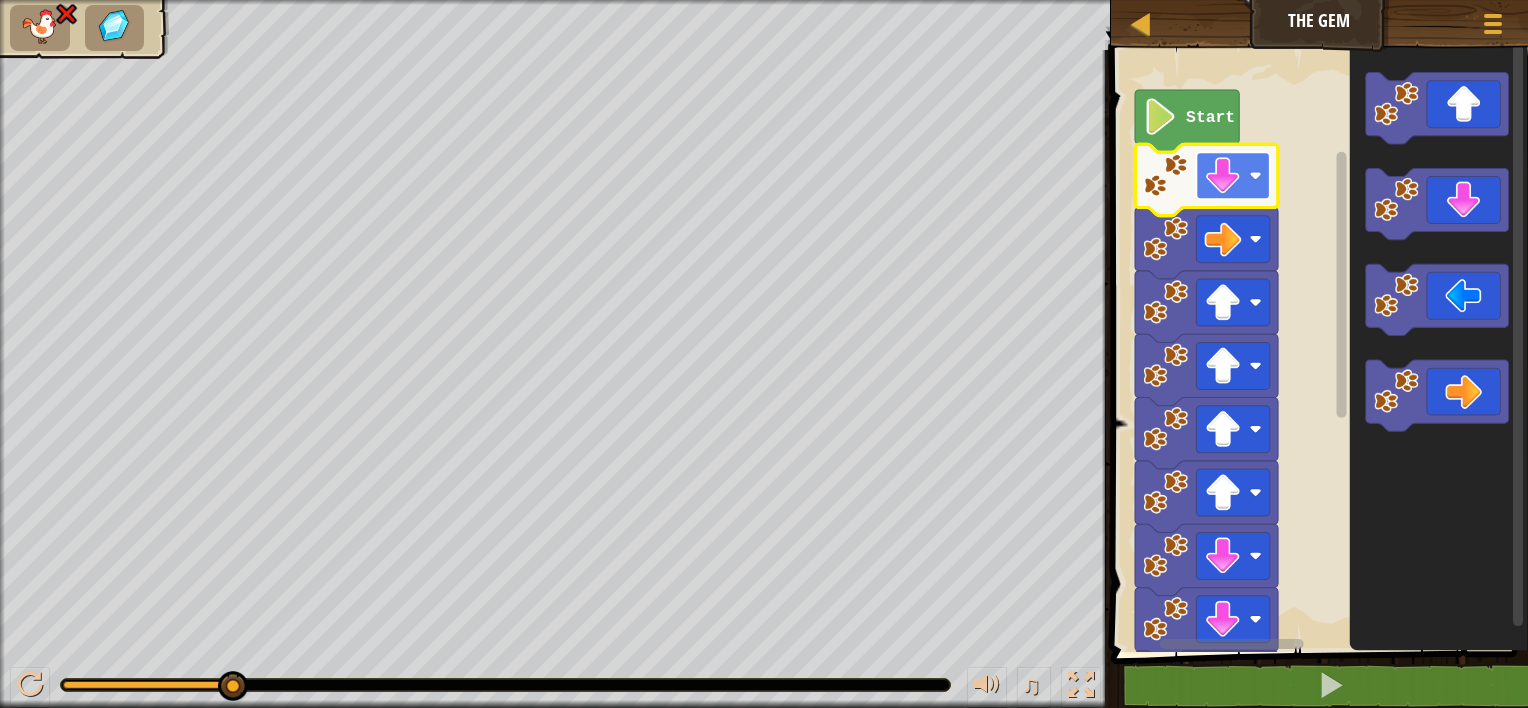 click 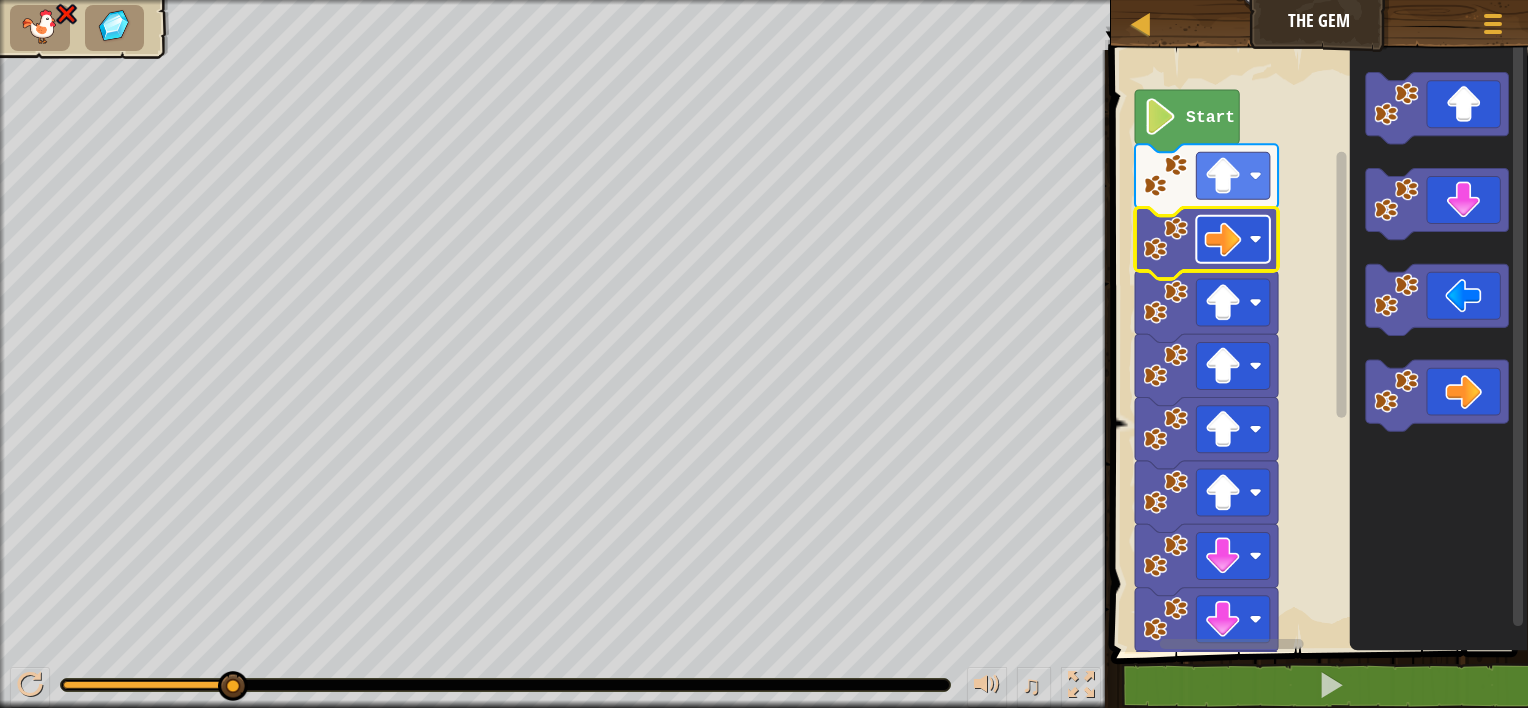 click 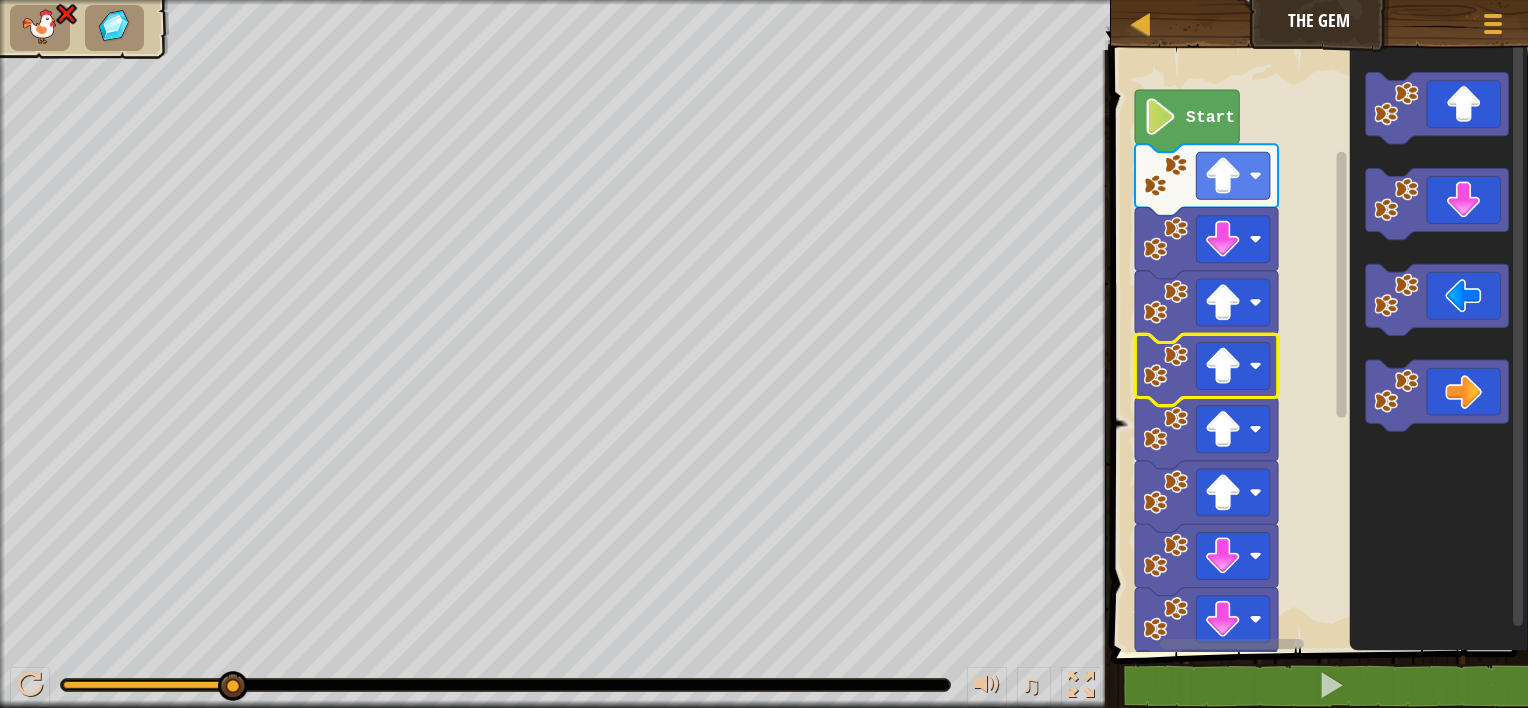 click 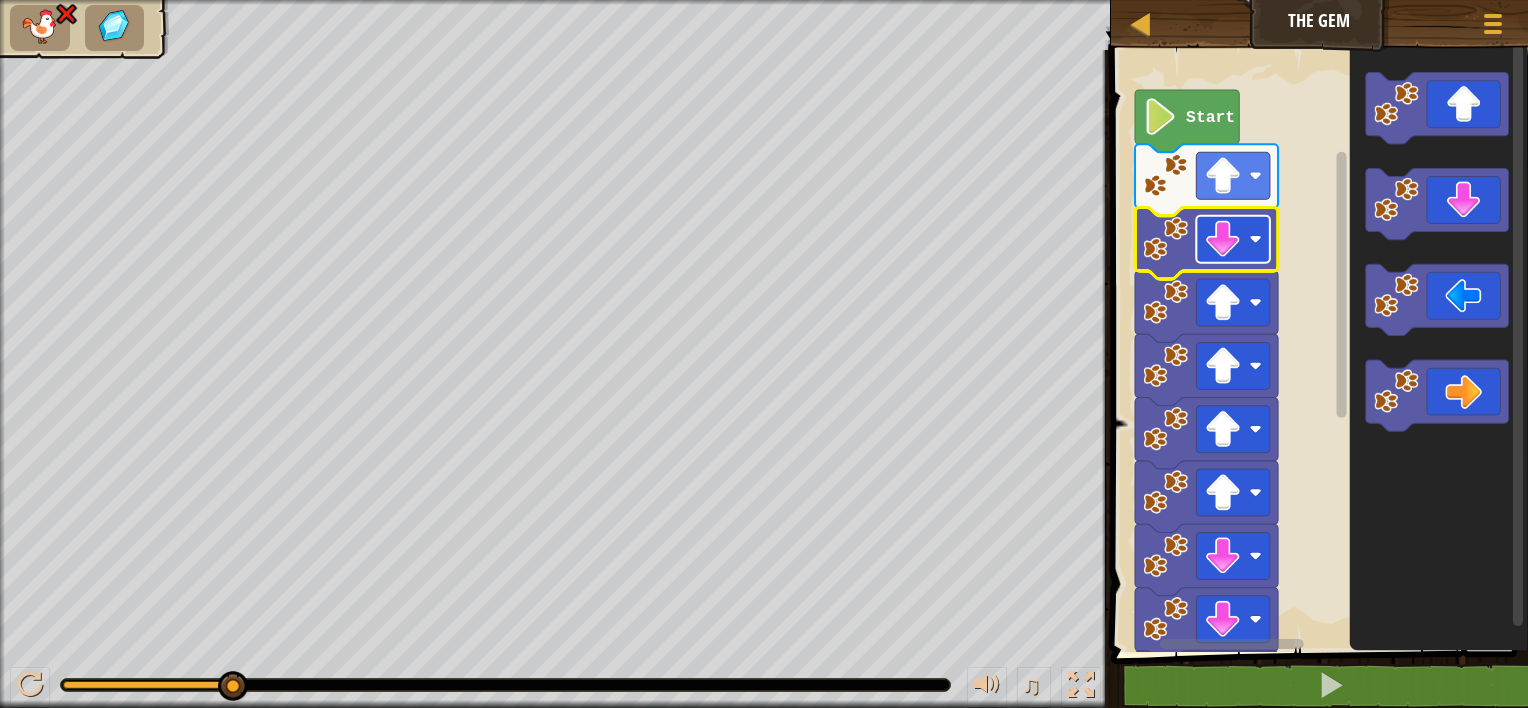 click 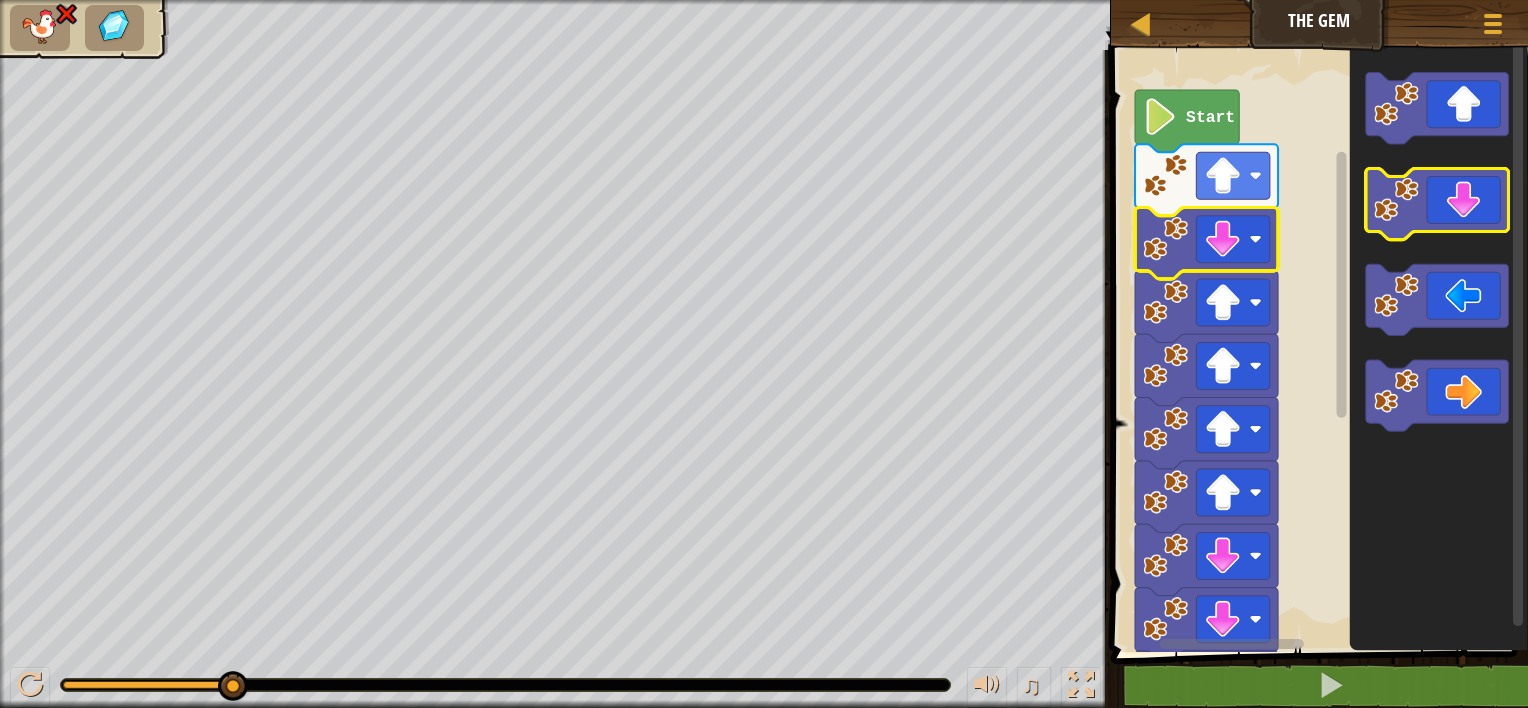 click 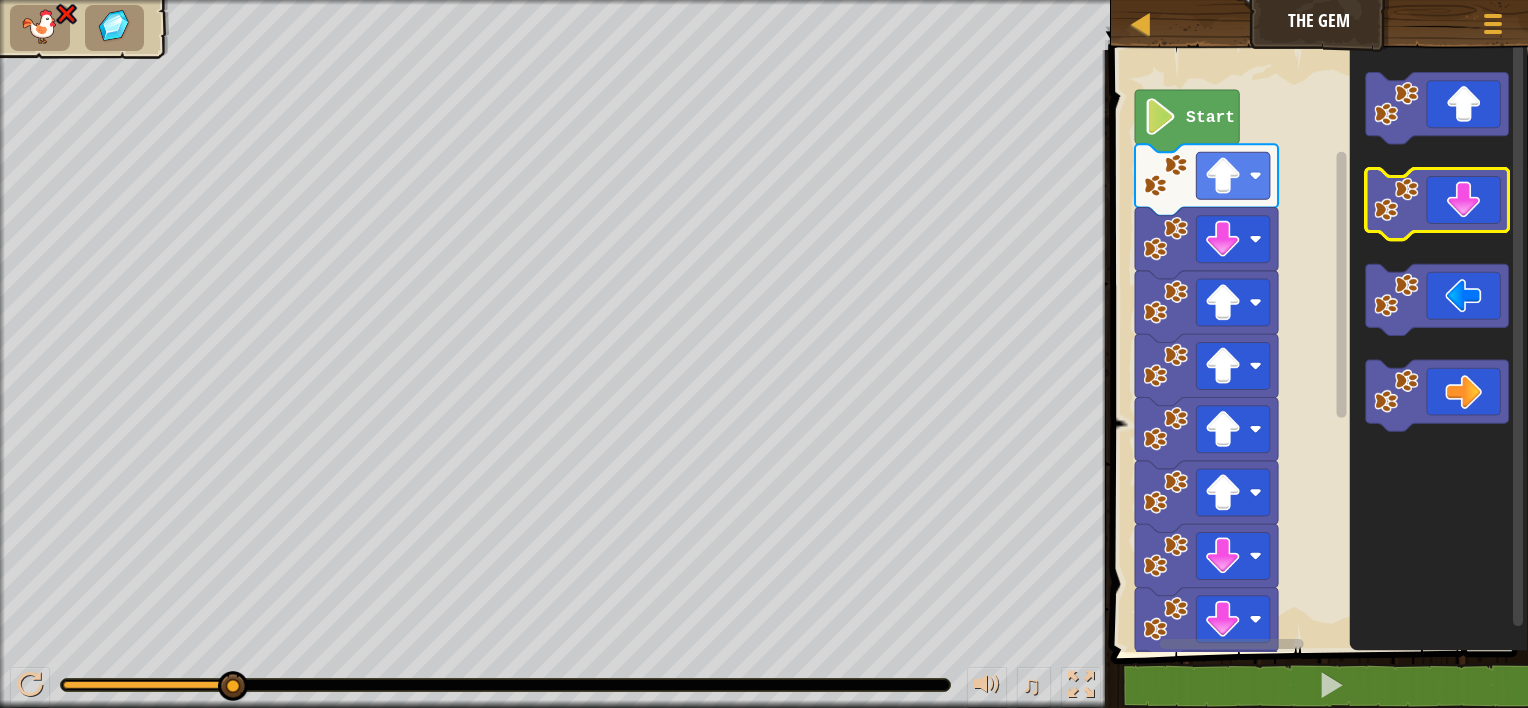 click 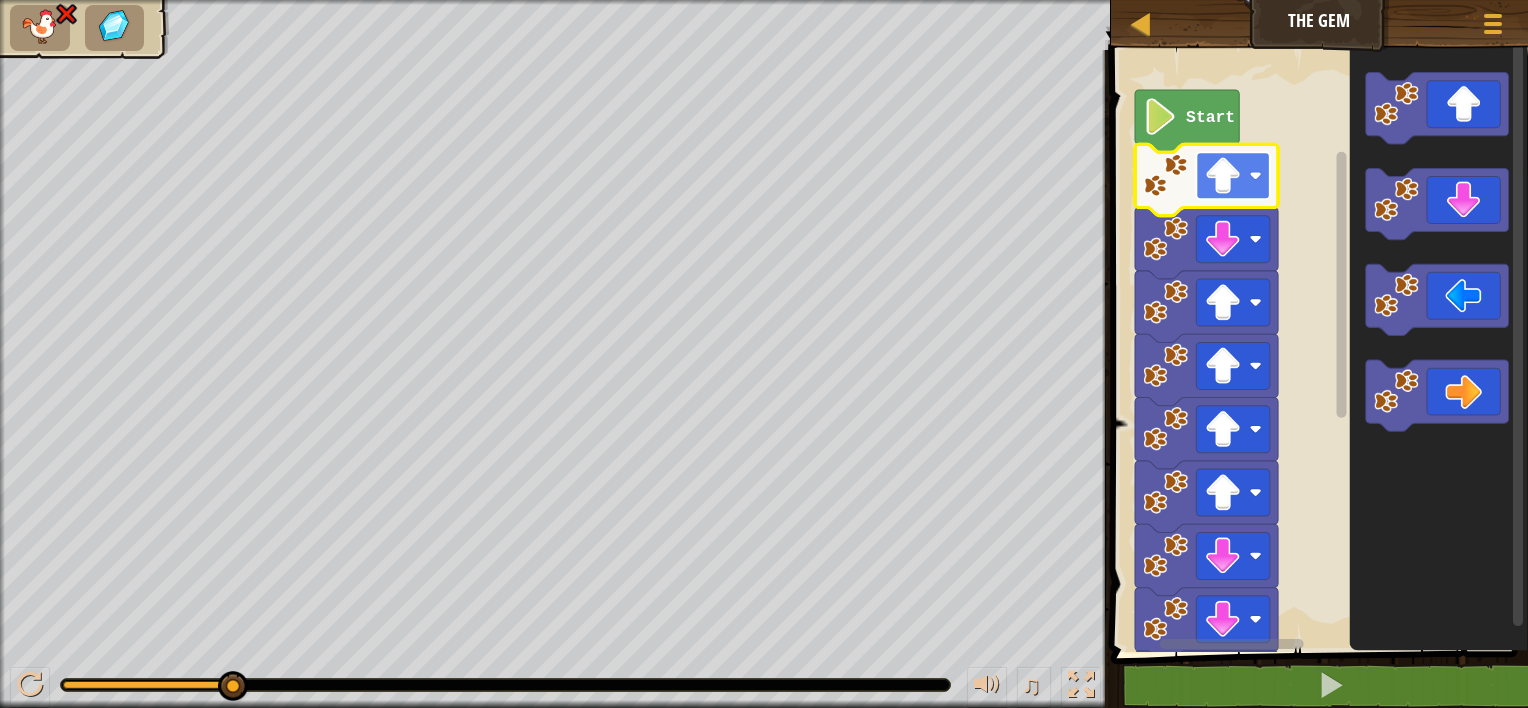 click 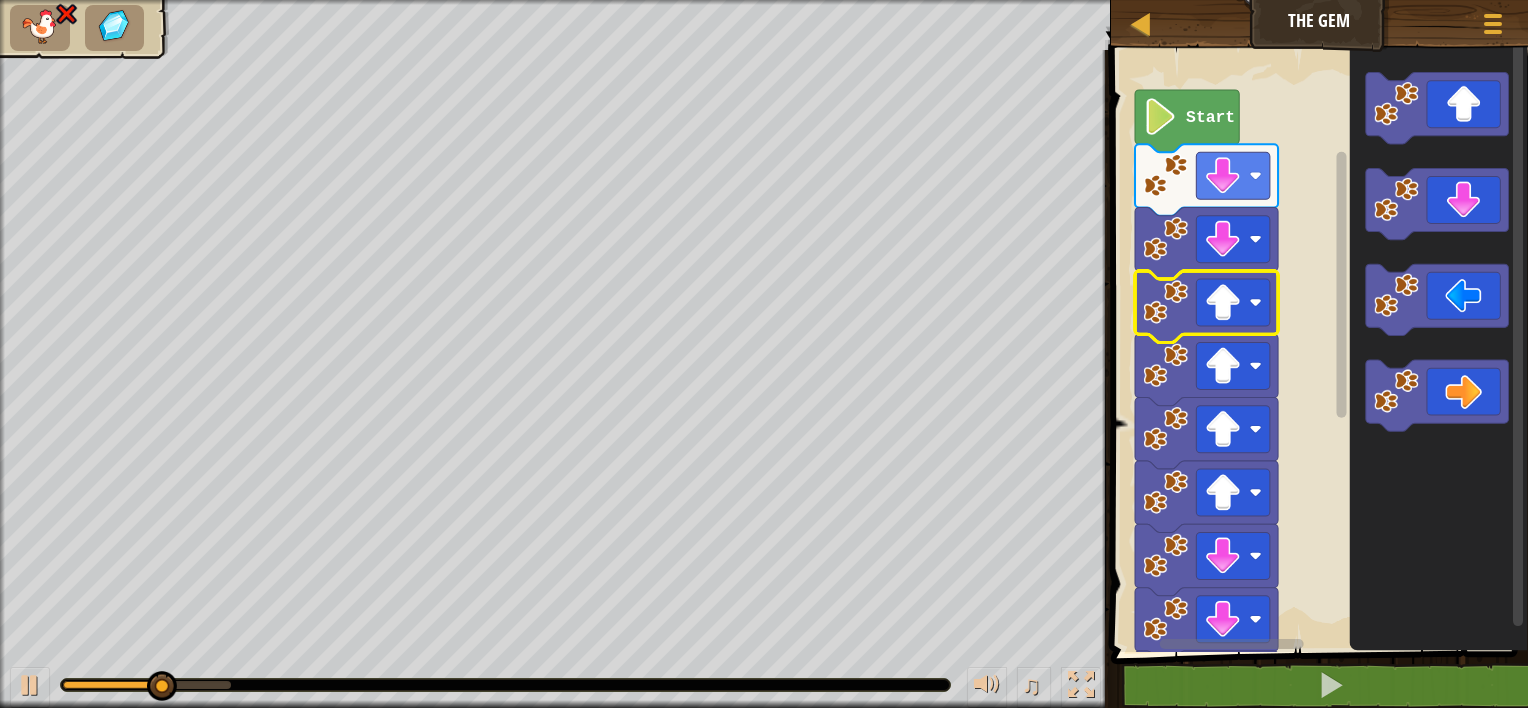 click 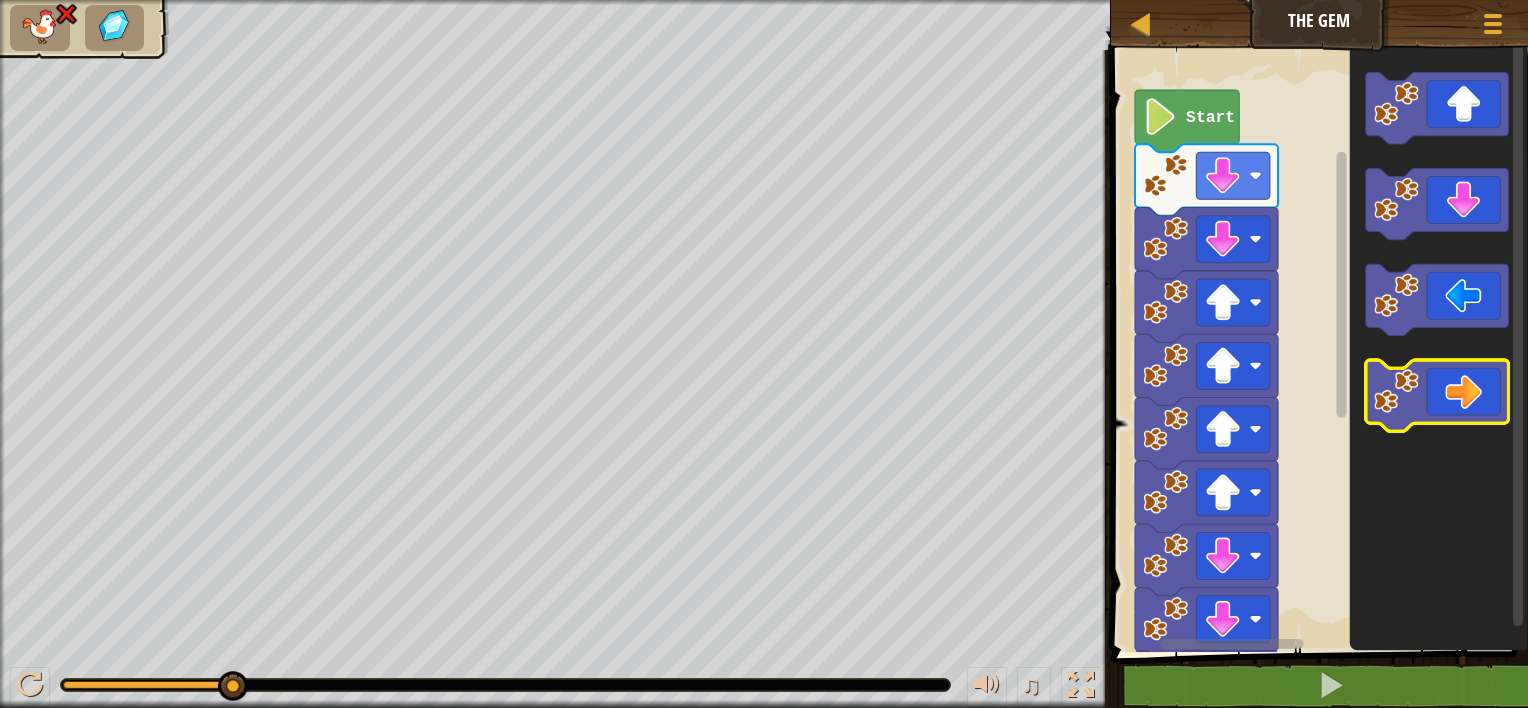 click 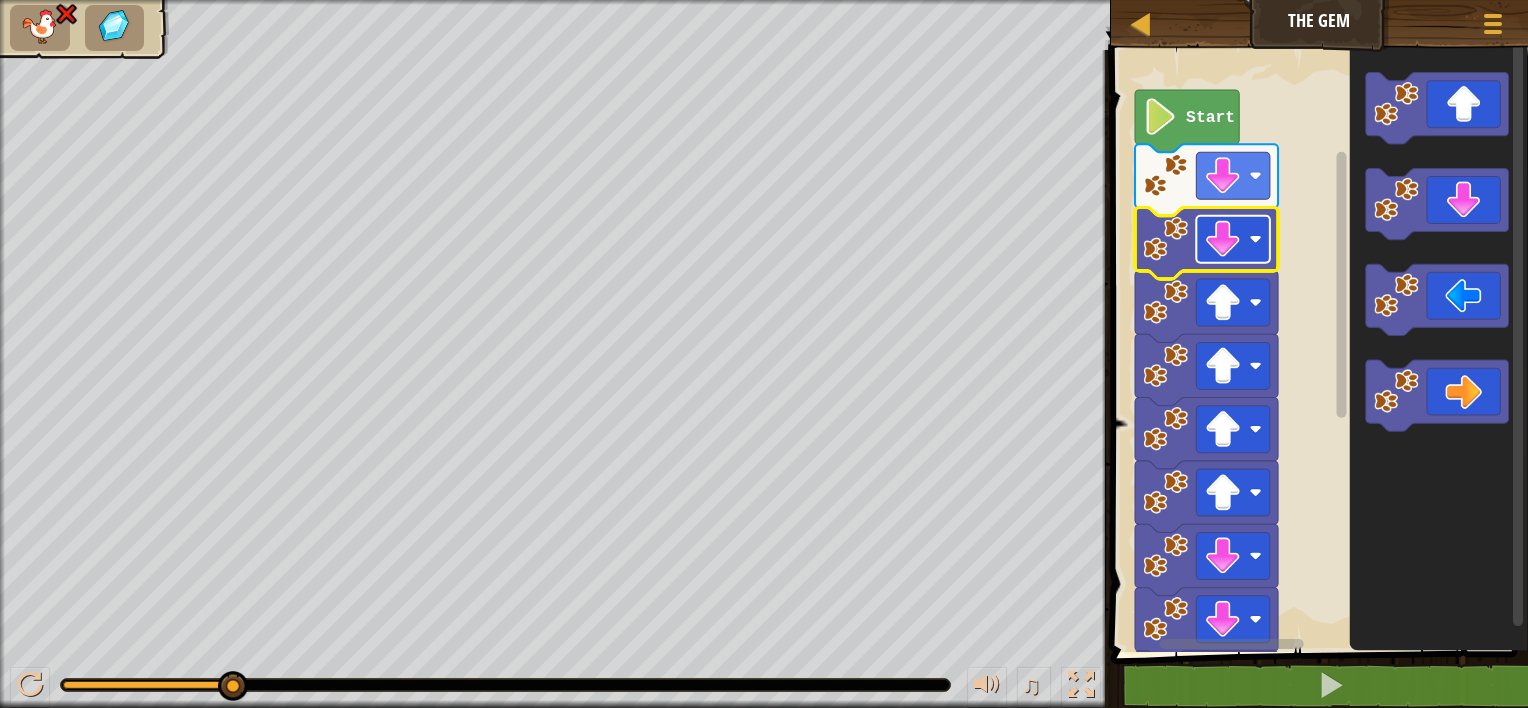 click 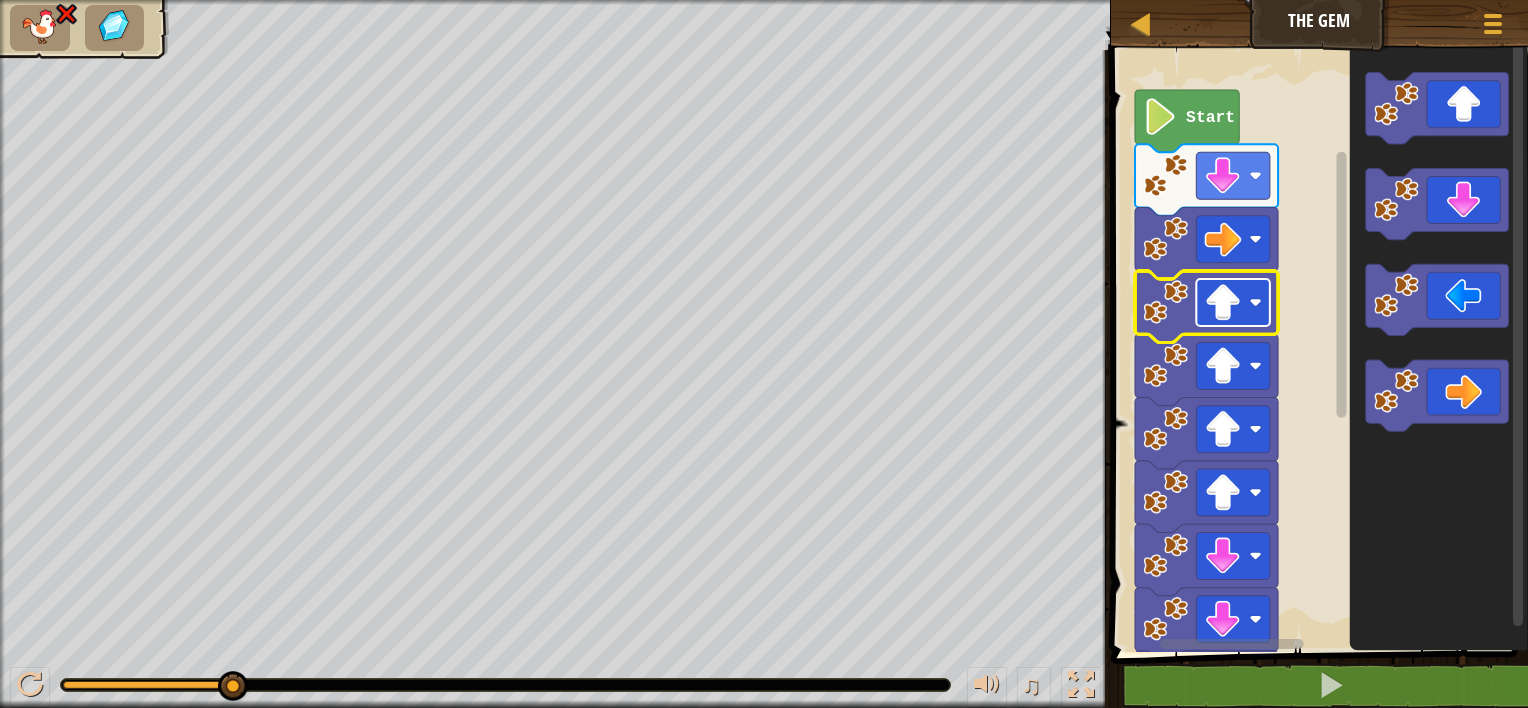 click 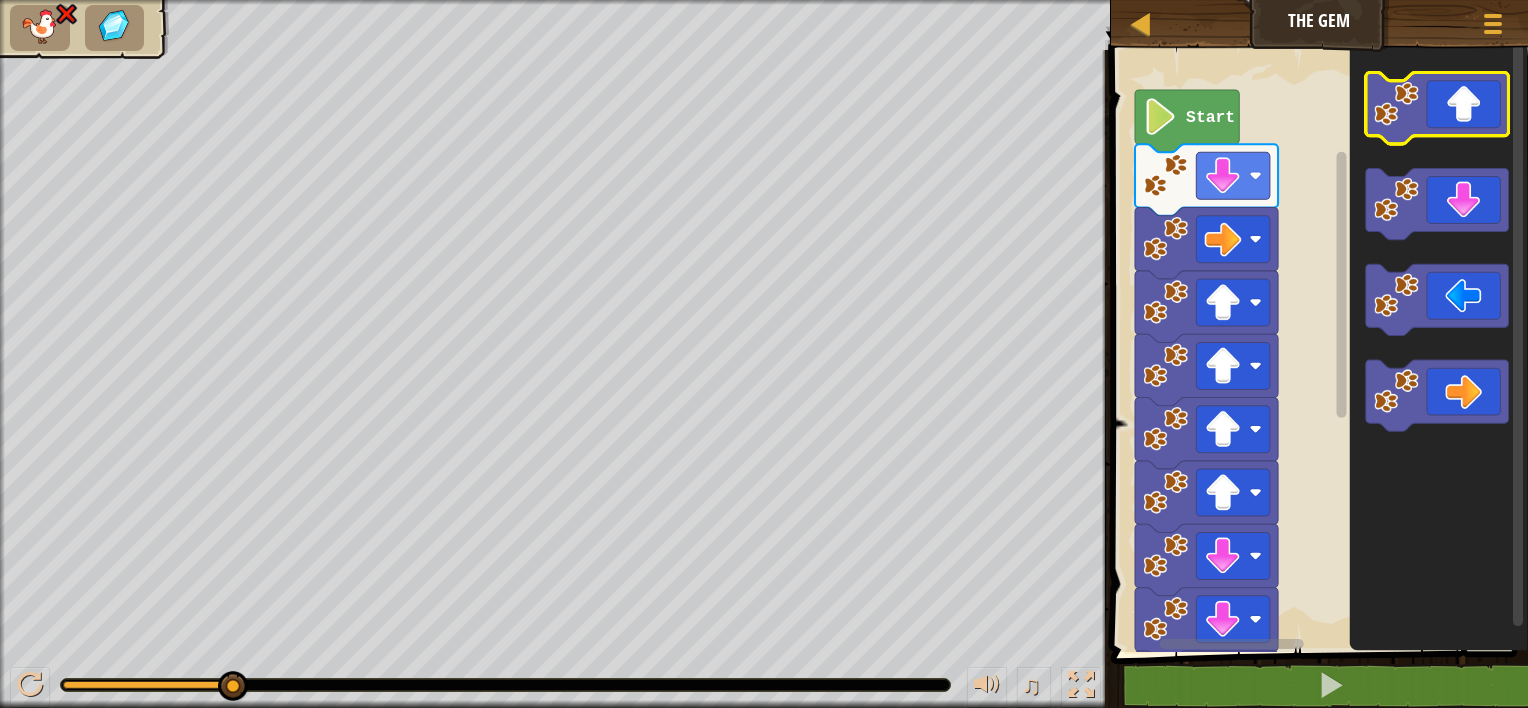 click 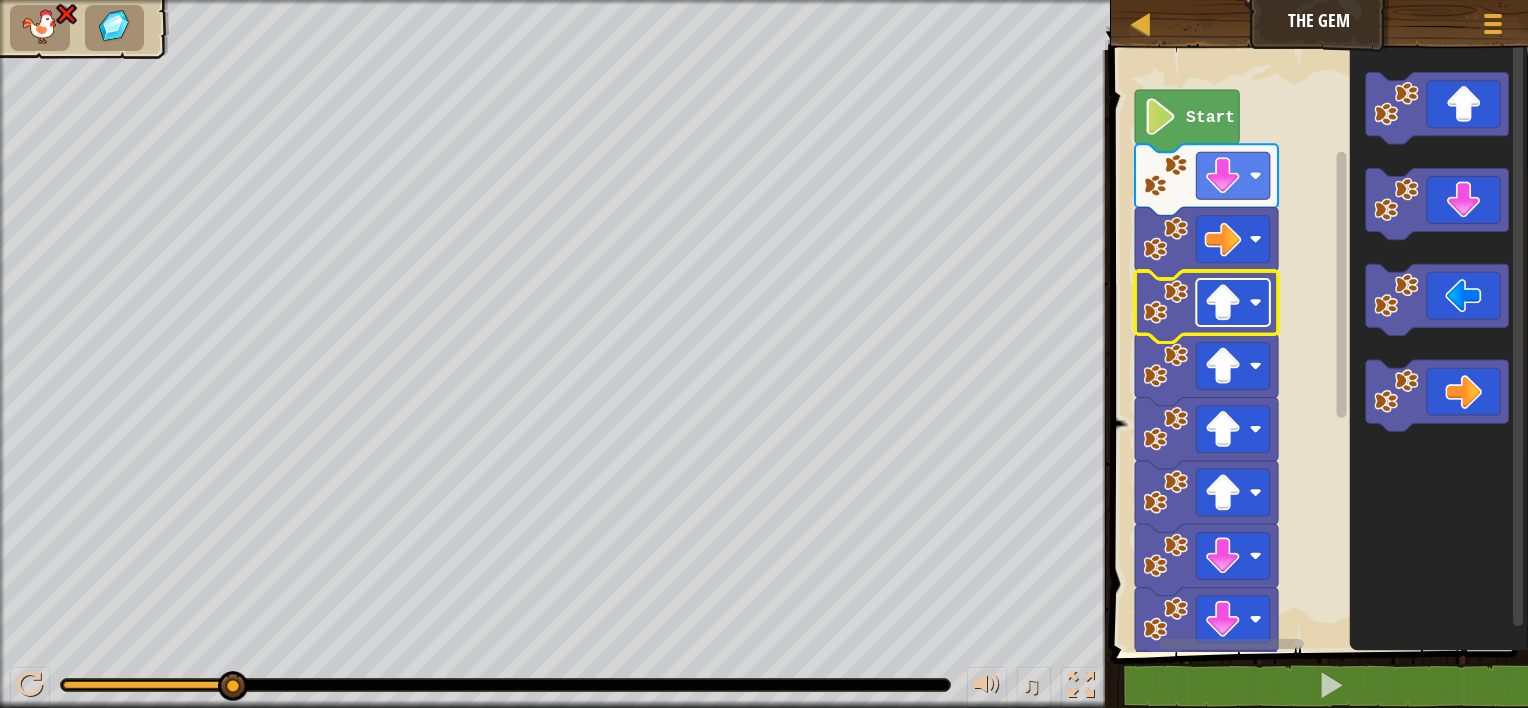 click 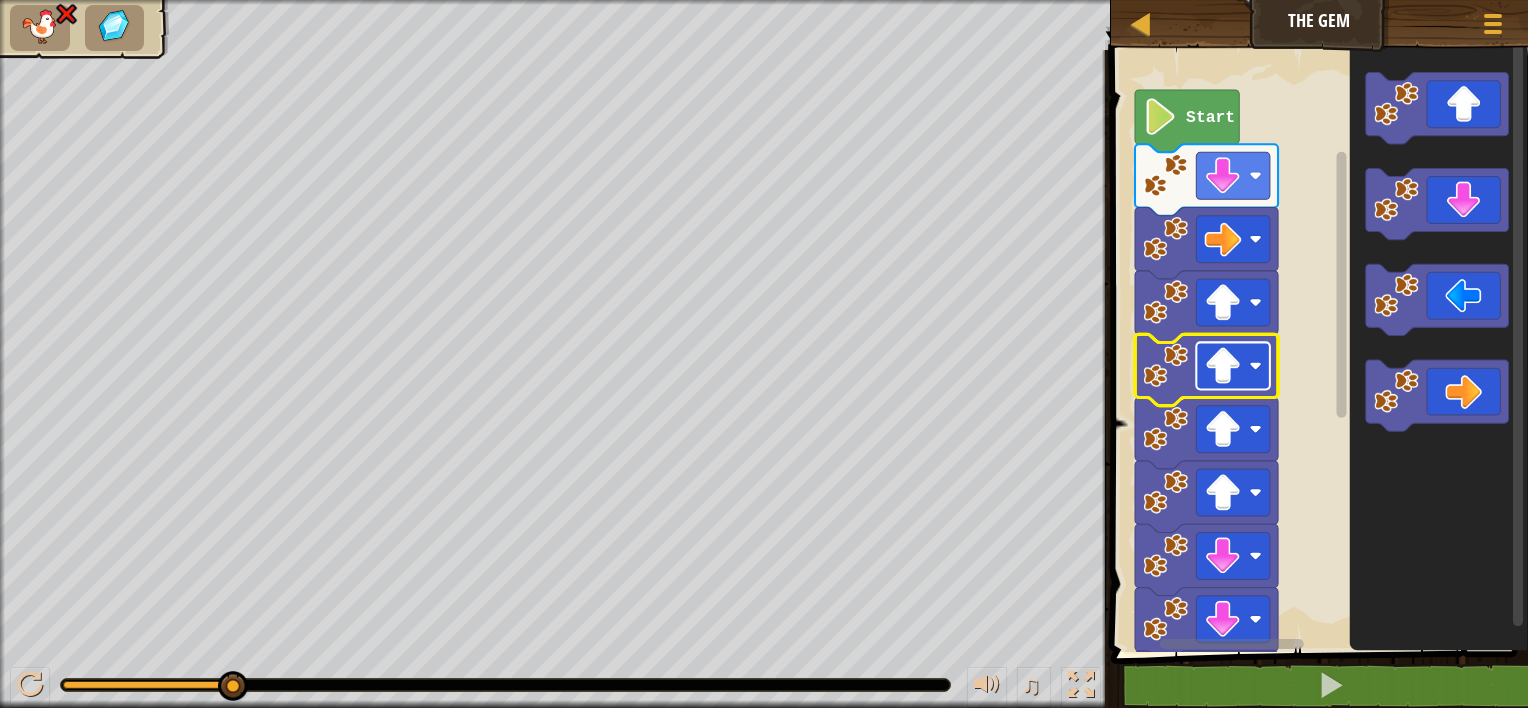 click 